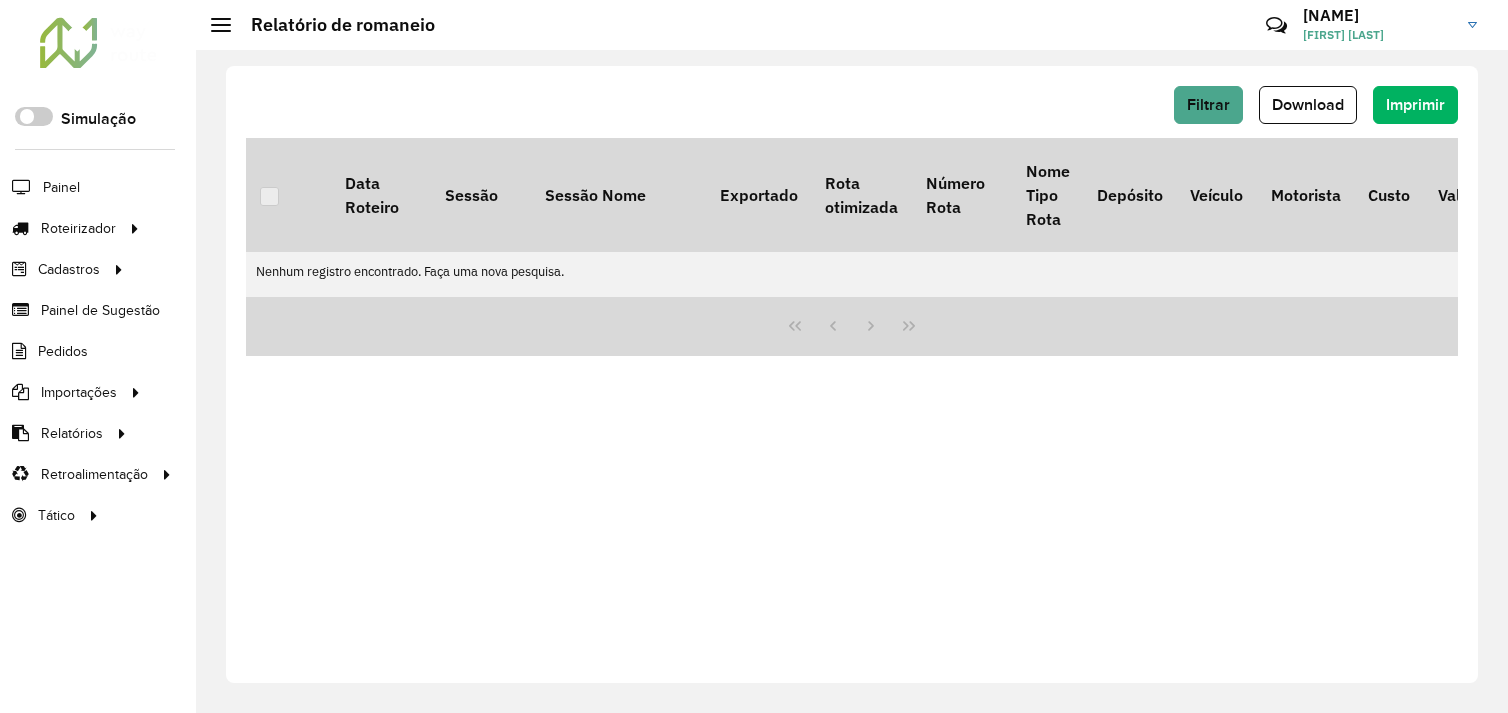 scroll, scrollTop: 0, scrollLeft: 0, axis: both 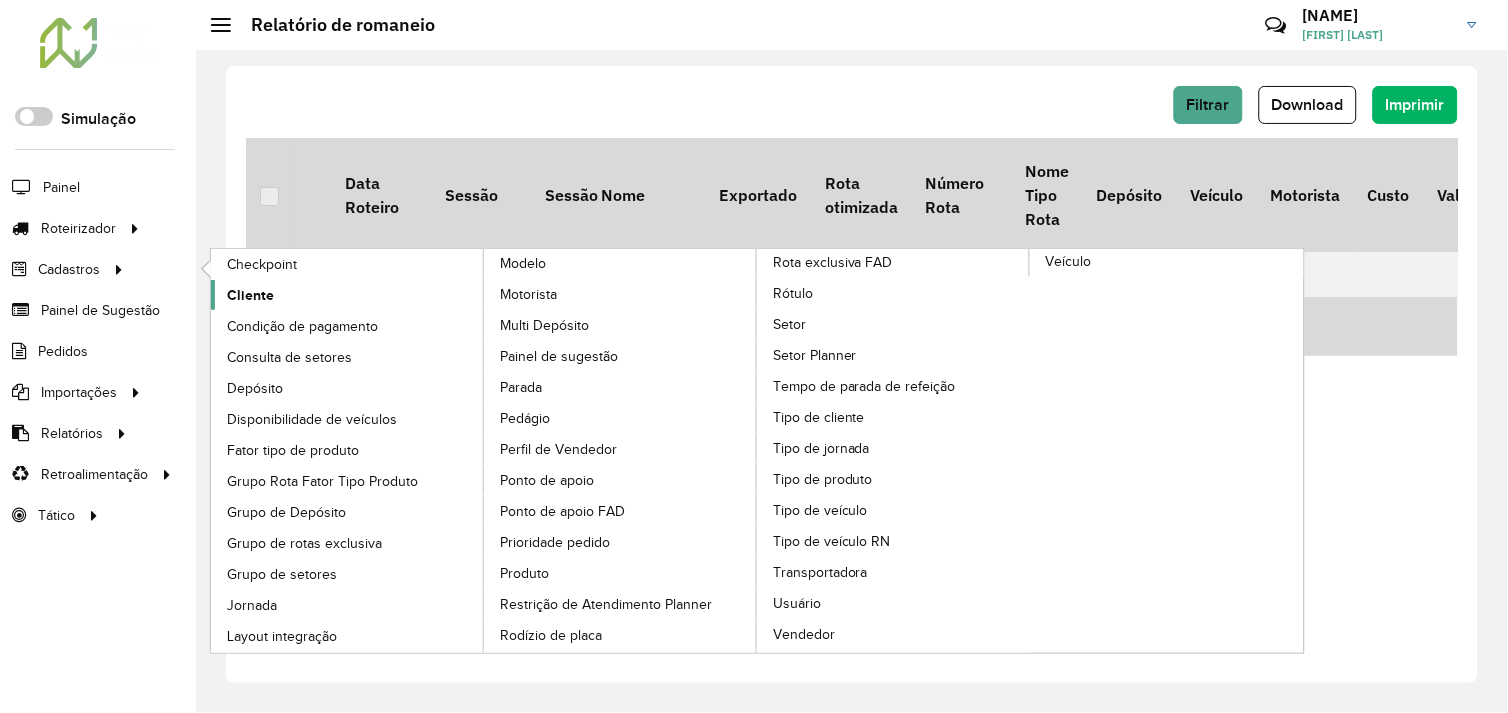 click on "Cliente" 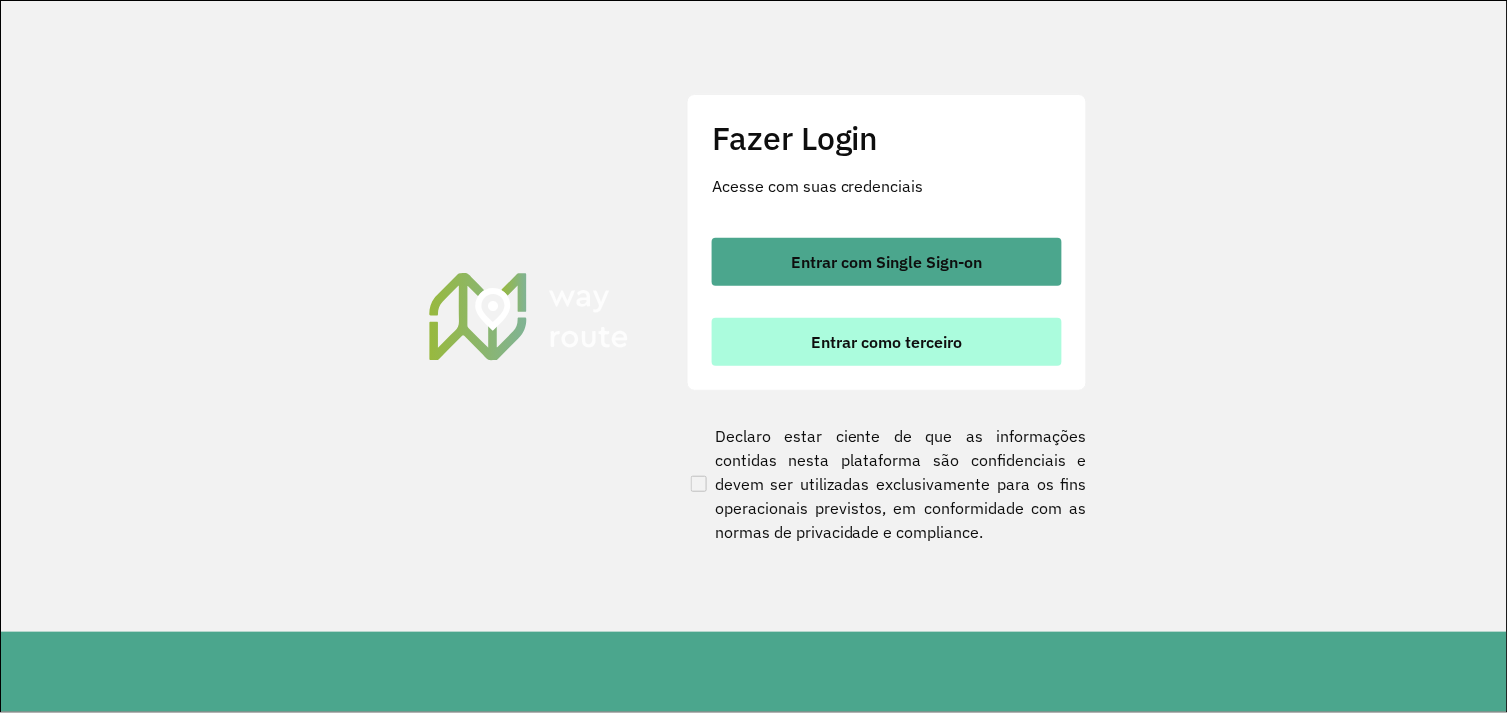 click on "Entrar como terceiro" at bounding box center [887, 342] 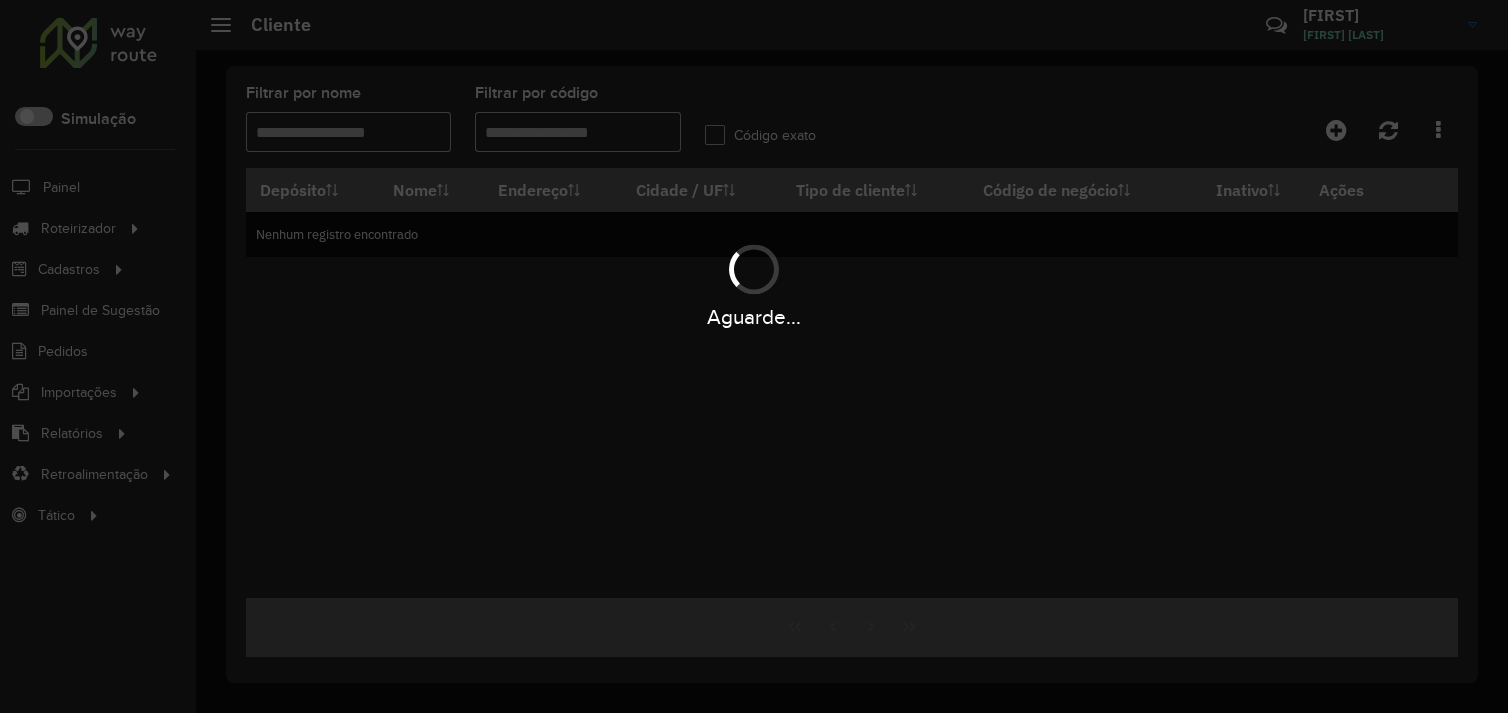 scroll, scrollTop: 0, scrollLeft: 0, axis: both 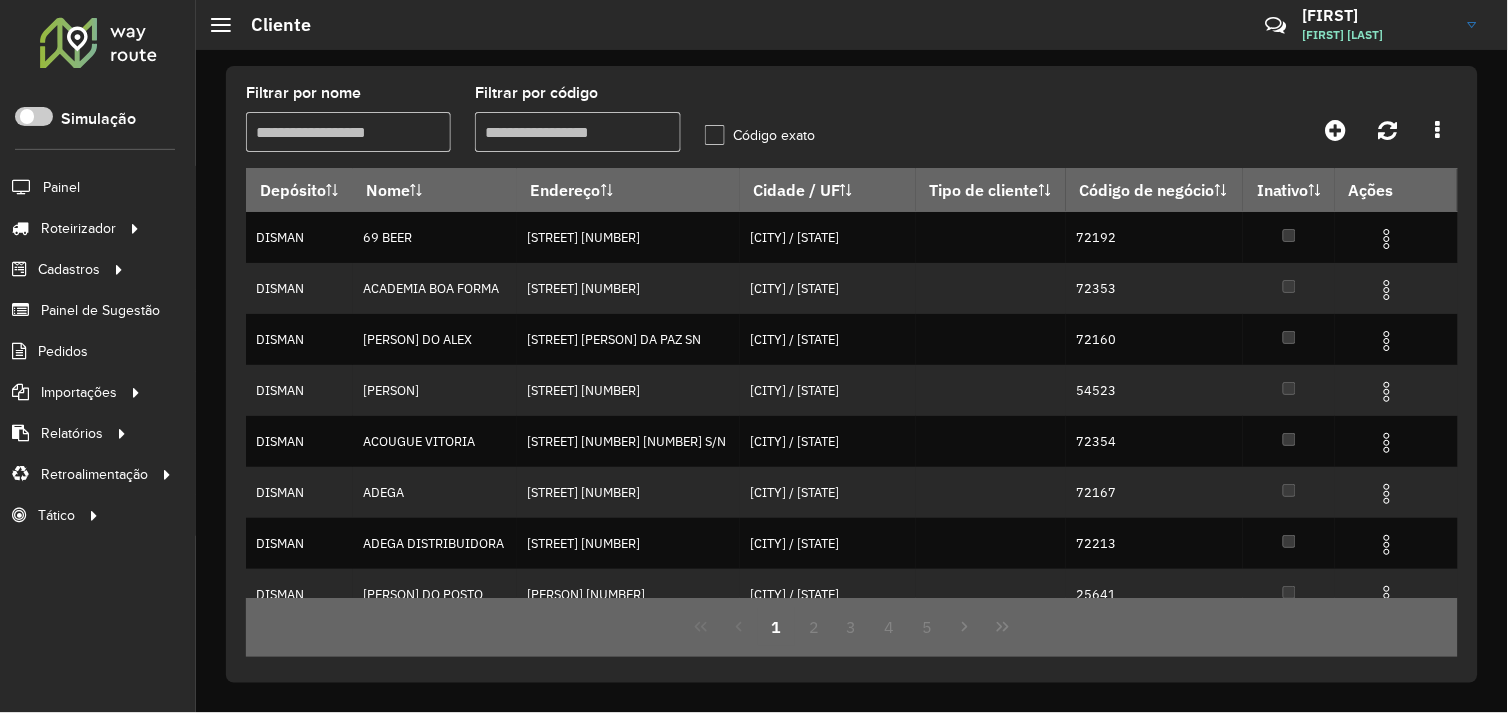 click on "Filtrar por código" at bounding box center [577, 132] 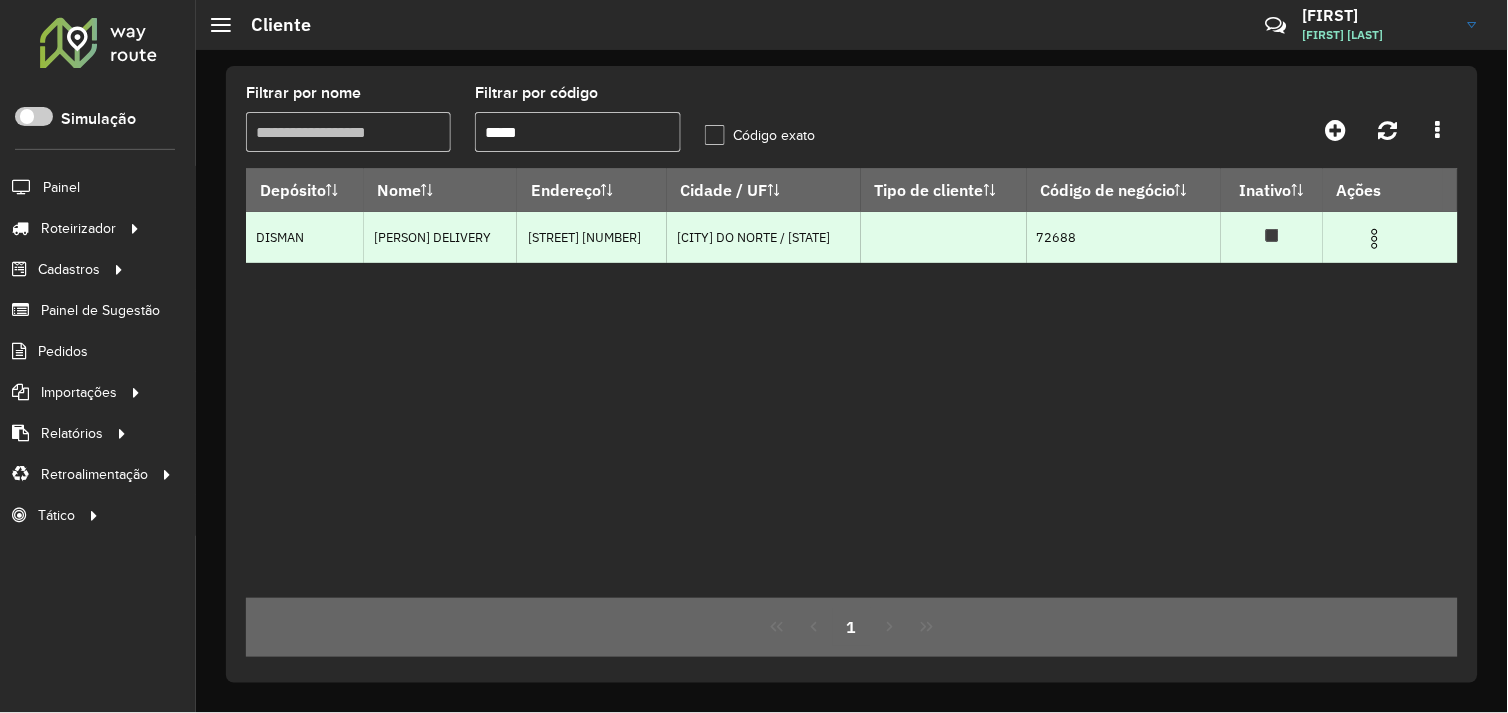 type on "*****" 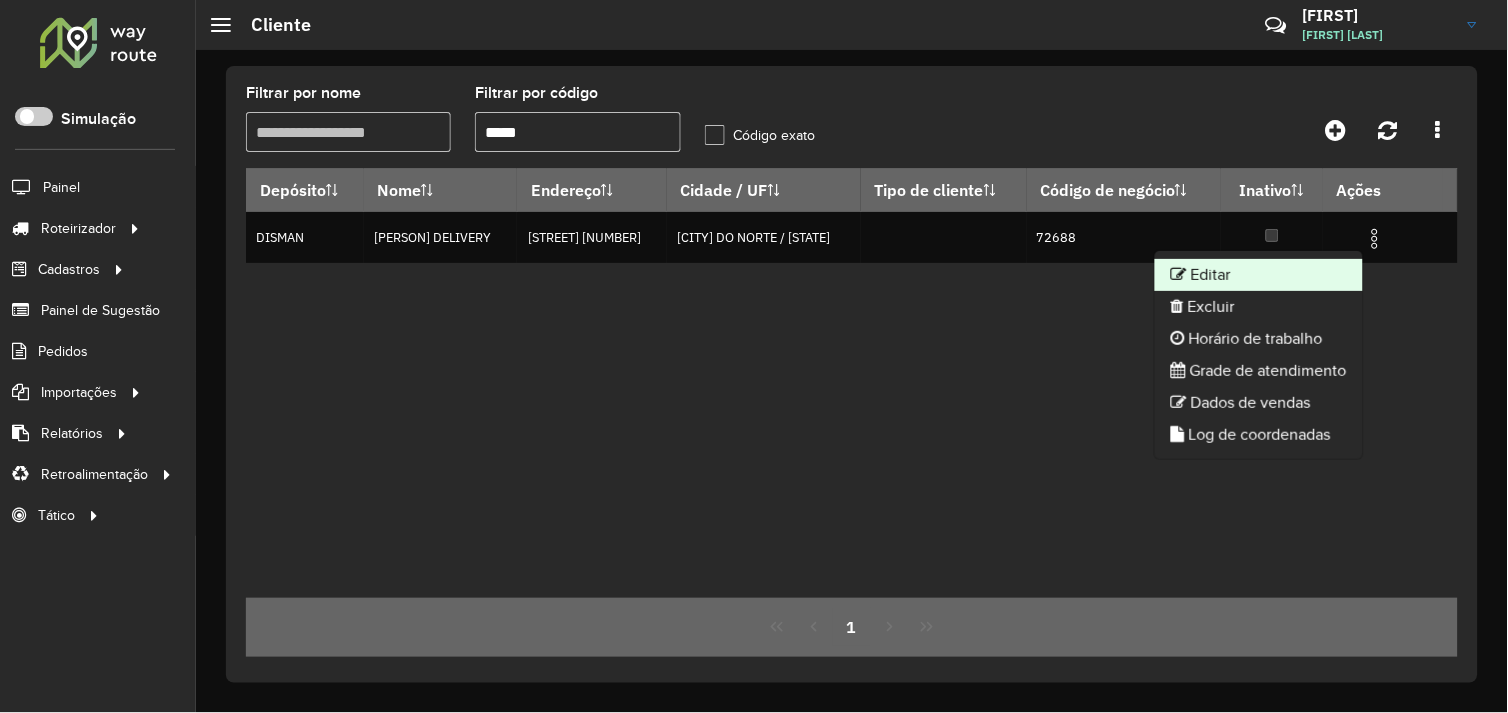 click on "Editar" 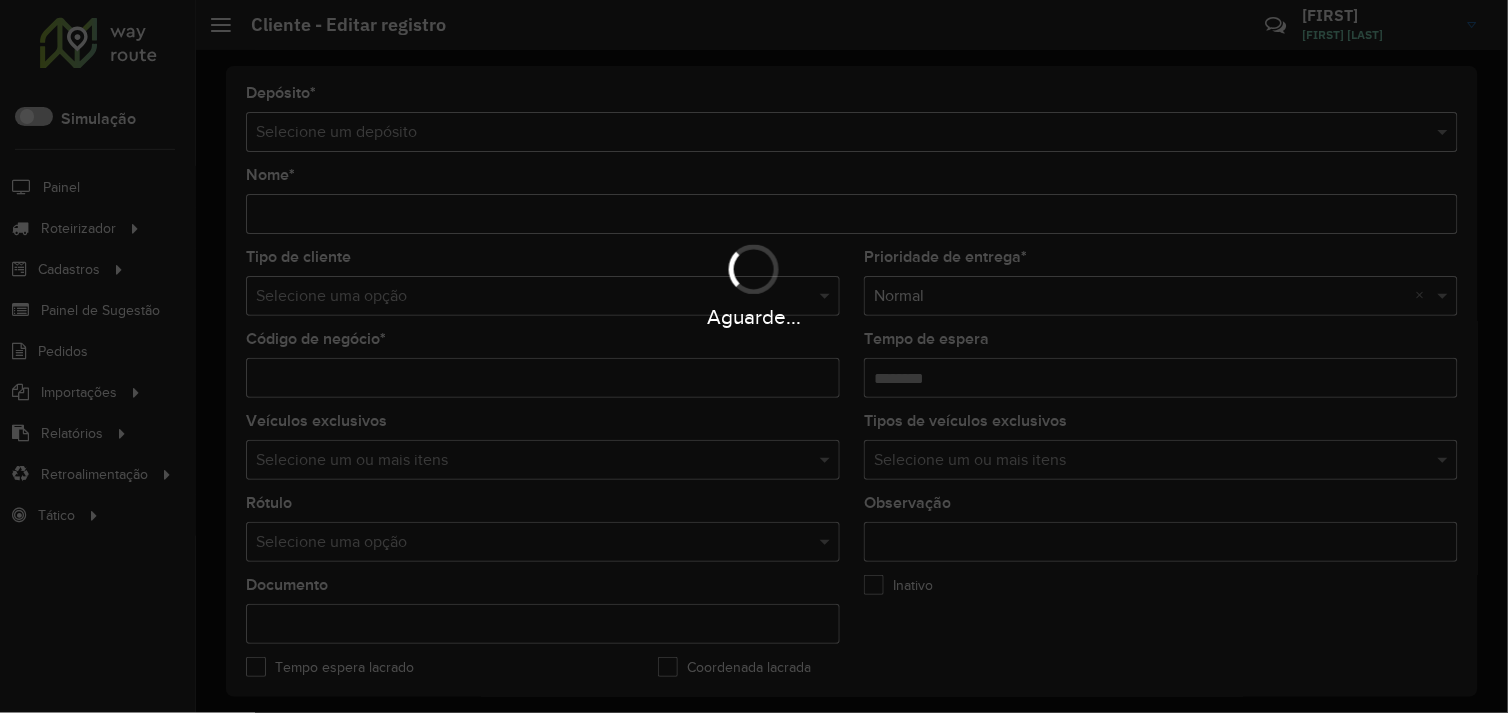 type on "**********" 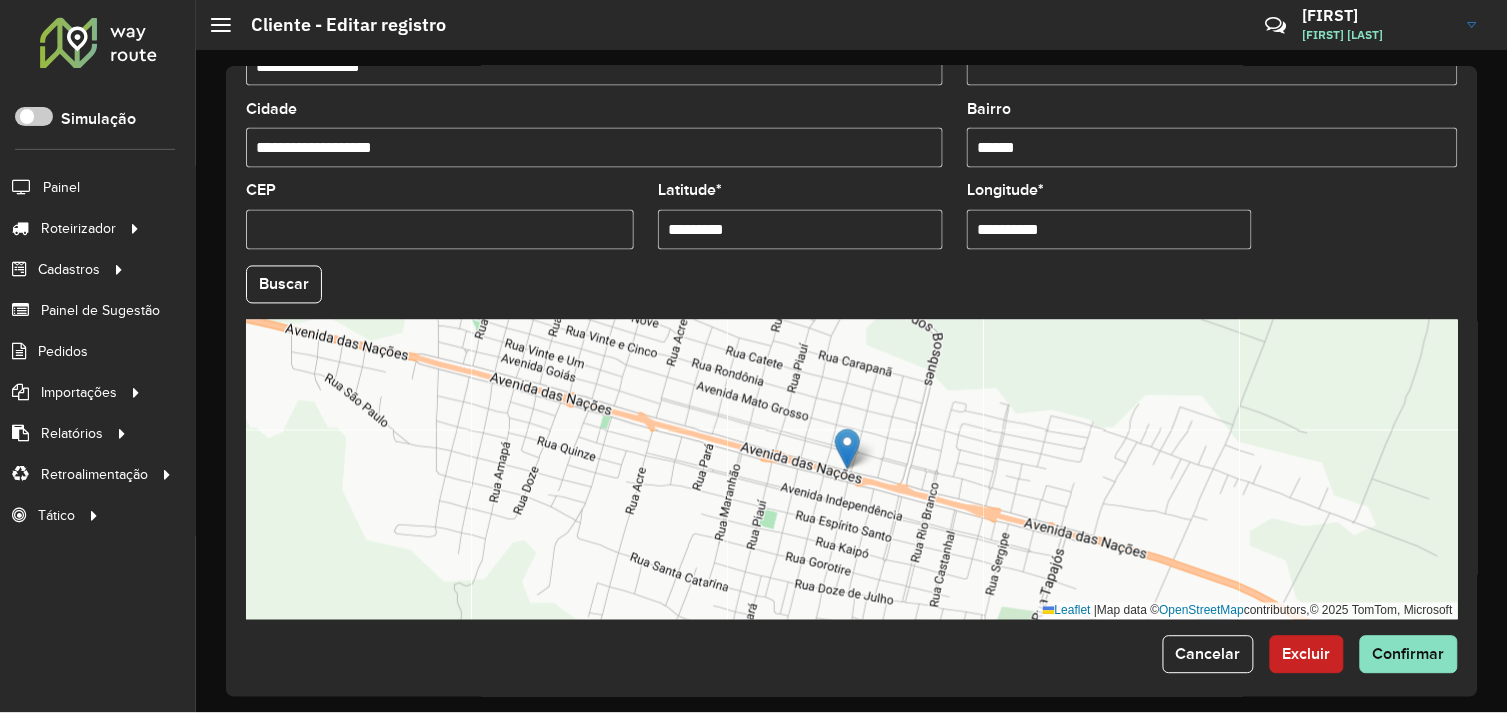 scroll, scrollTop: 778, scrollLeft: 0, axis: vertical 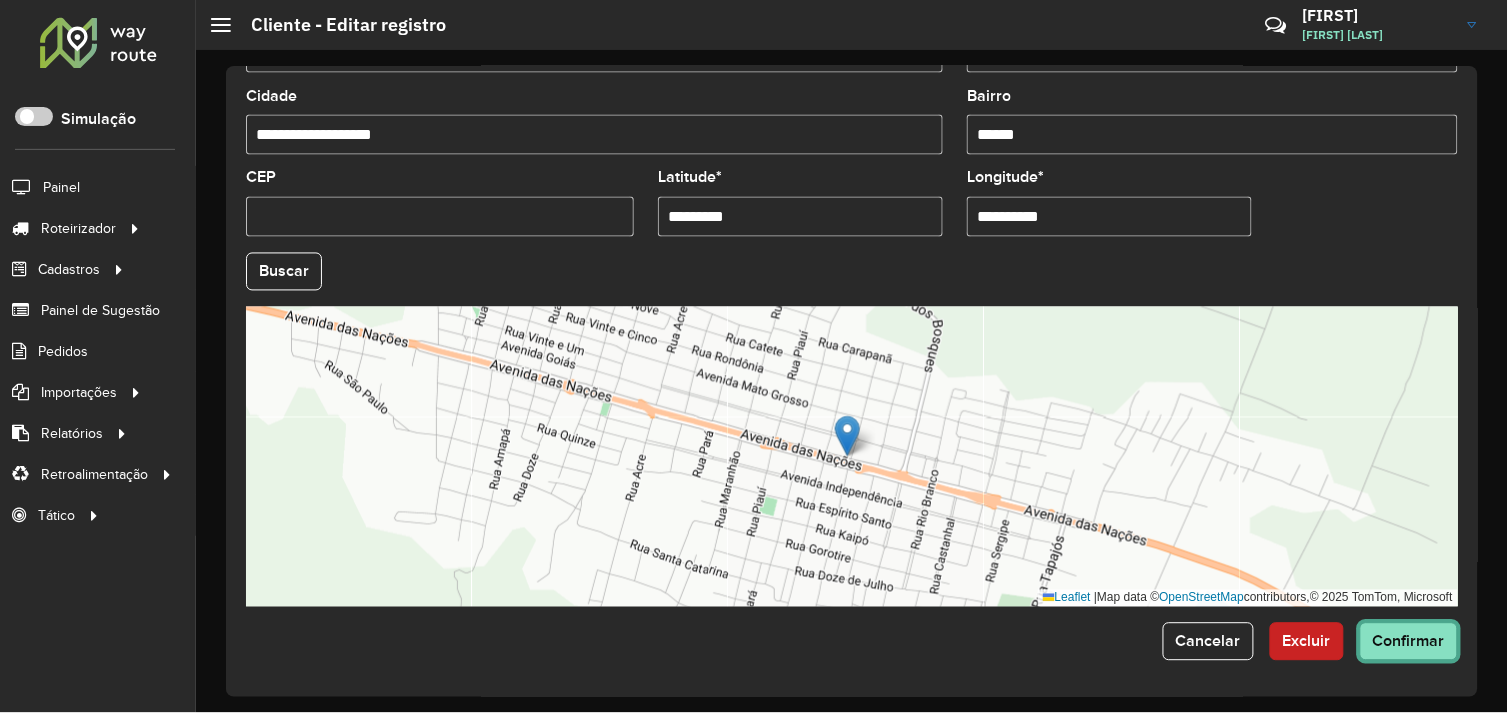 click on "Confirmar" 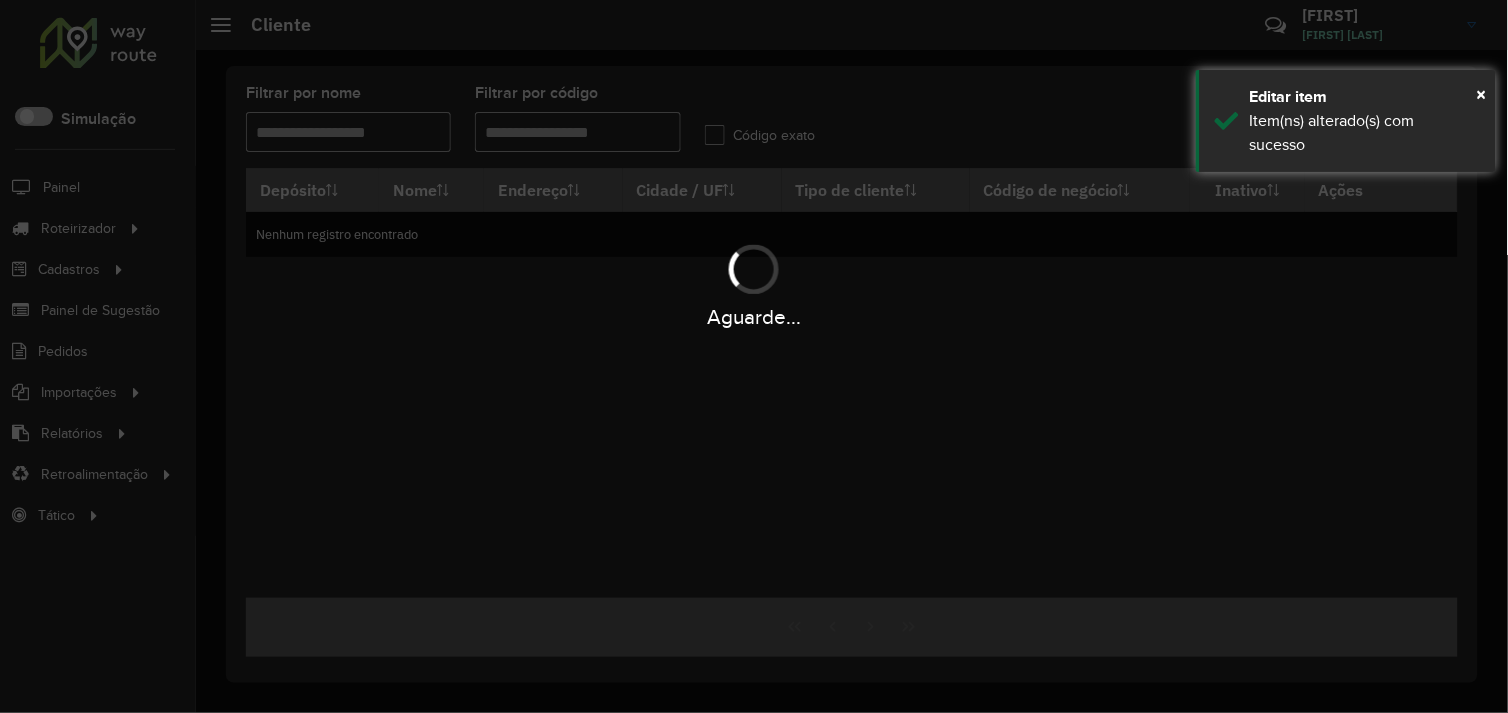 type on "*****" 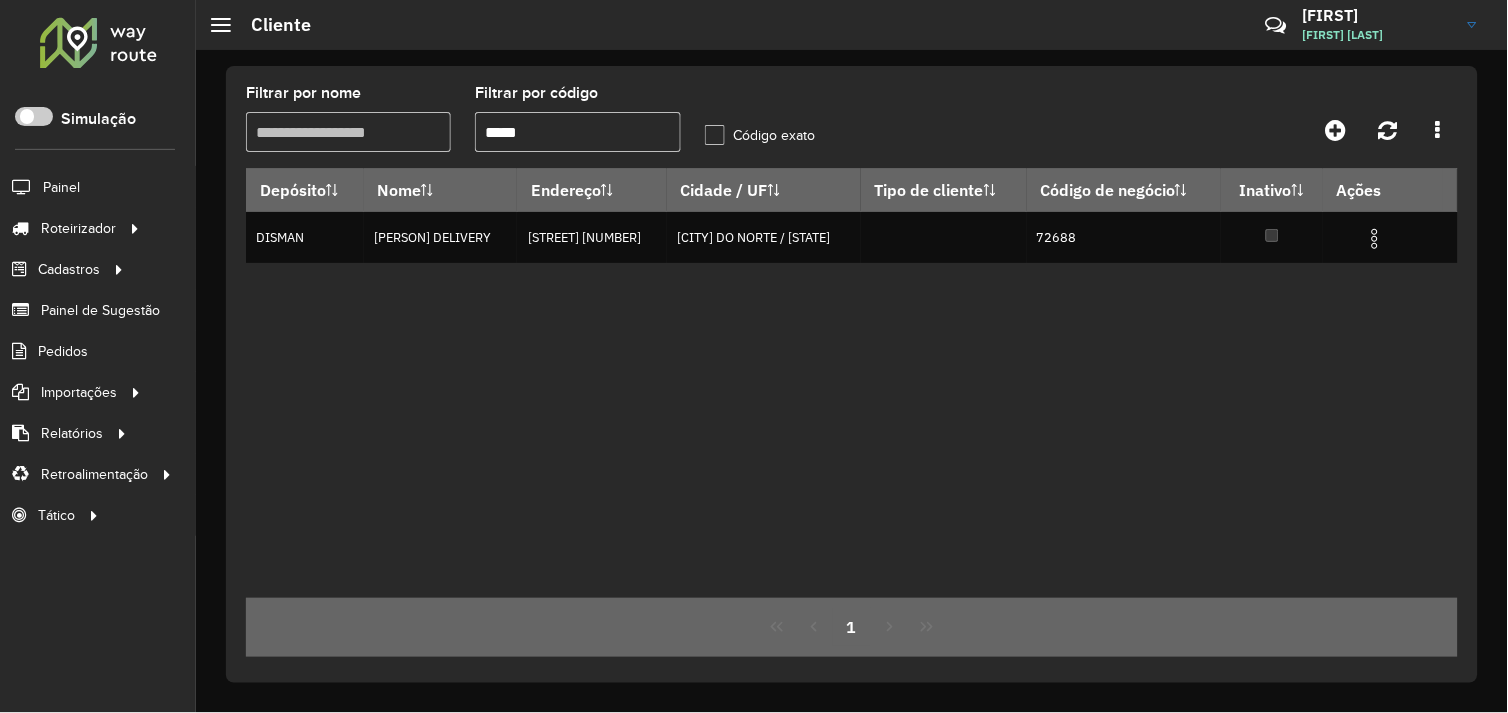 drag, startPoint x: 558, startPoint y: 124, endPoint x: 424, endPoint y: 138, distance: 134.72935 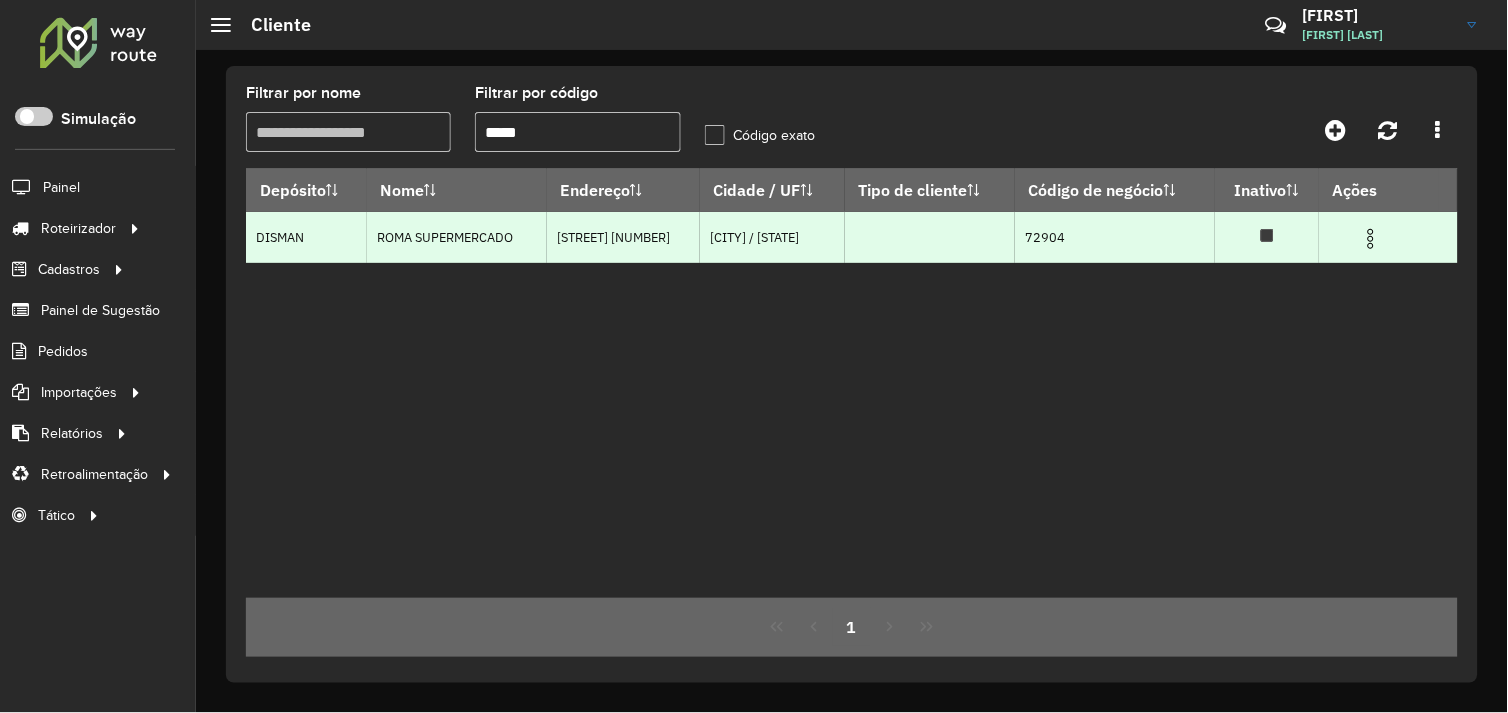 type on "*****" 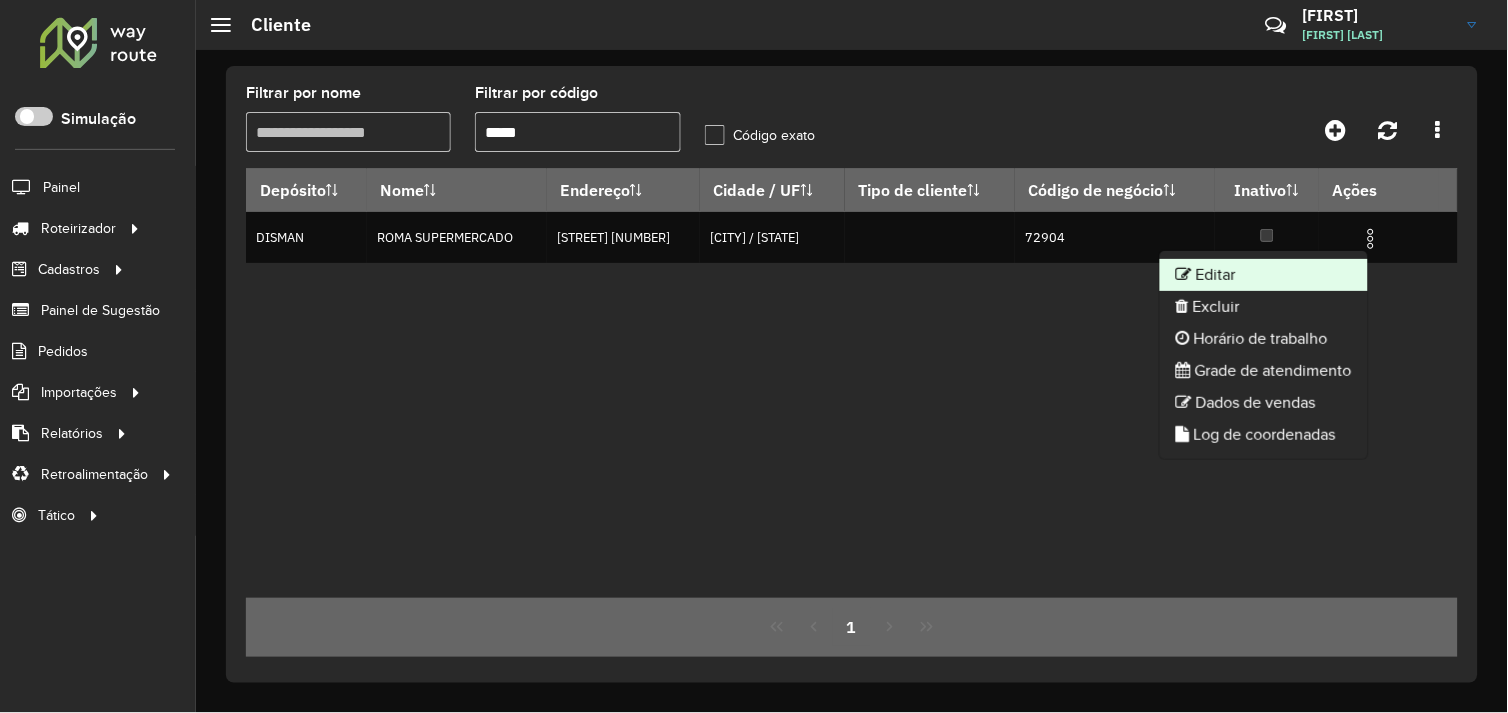 click on "Editar" 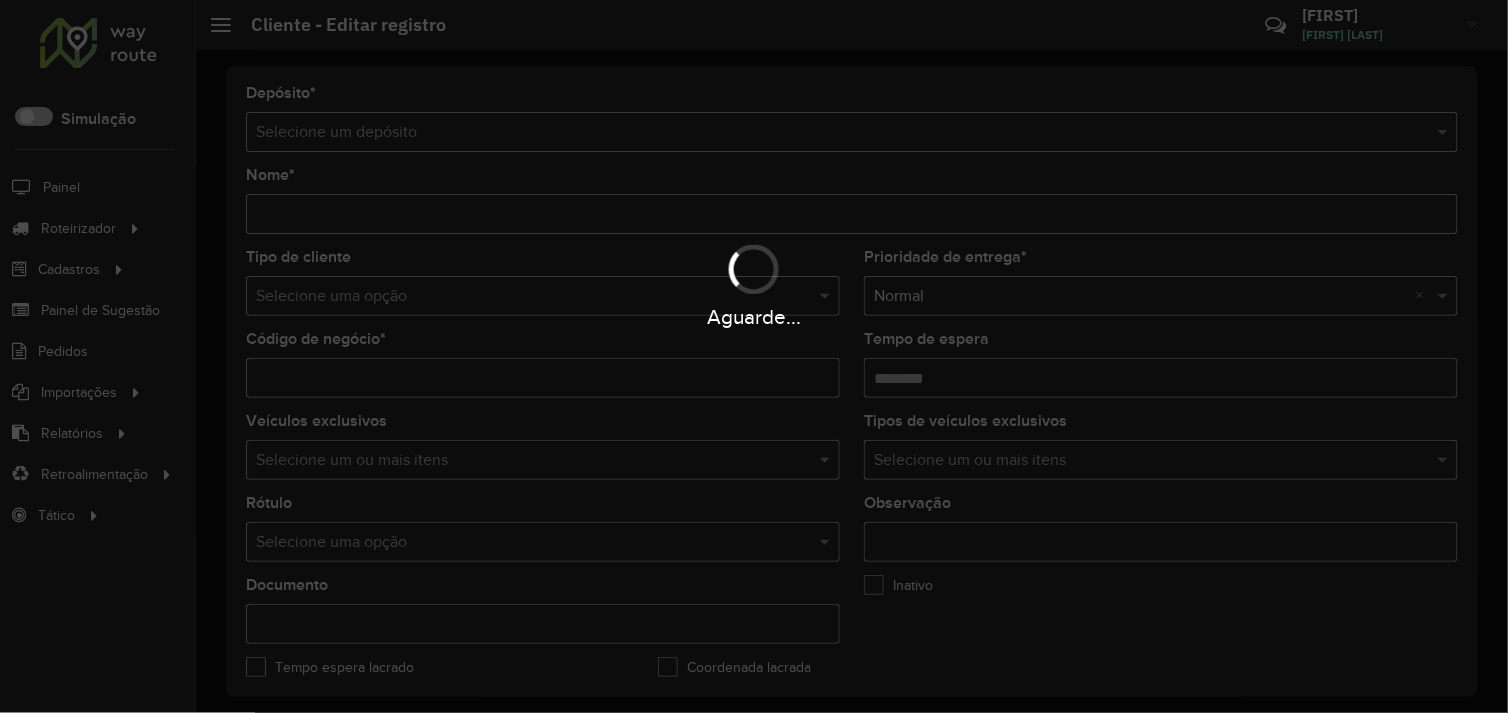 type on "**********" 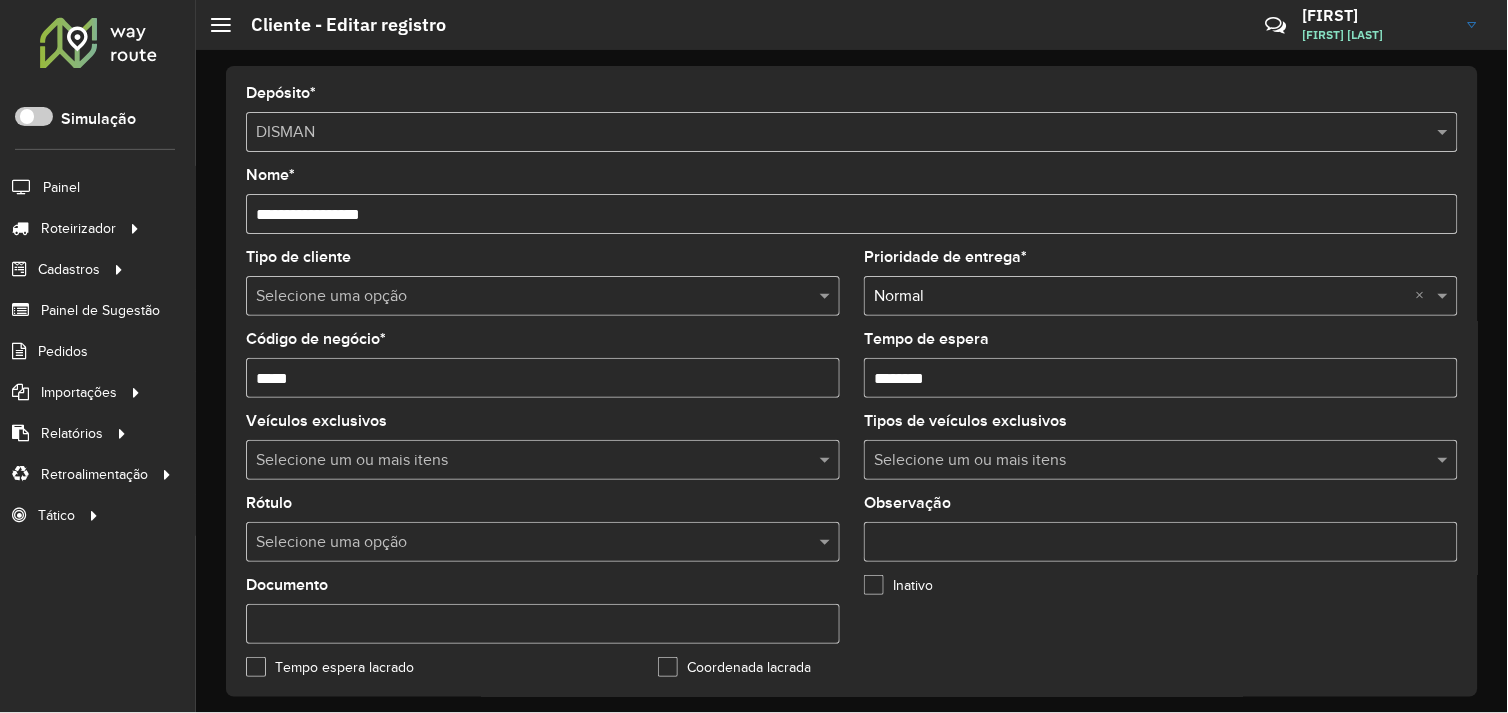 click on "Tempo de espera" at bounding box center [1161, 378] 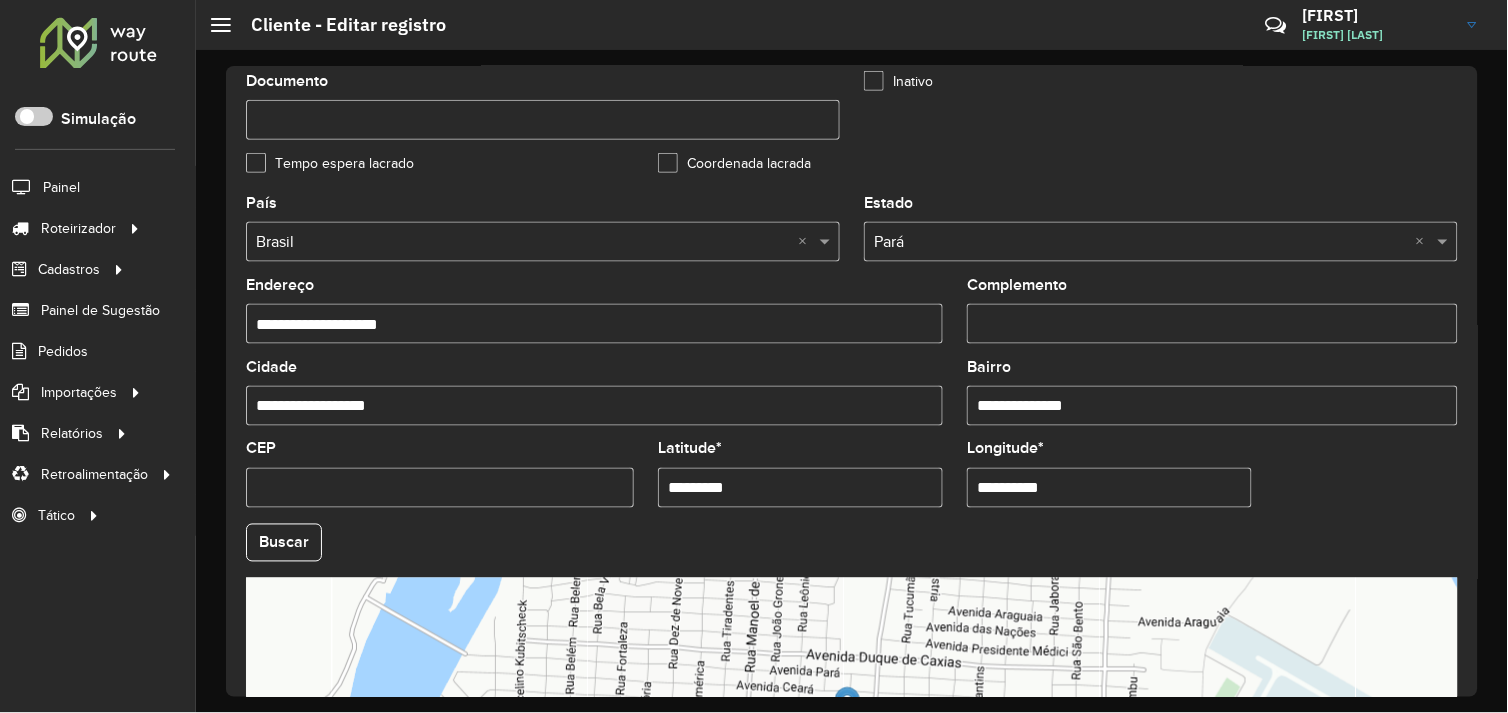 scroll, scrollTop: 555, scrollLeft: 0, axis: vertical 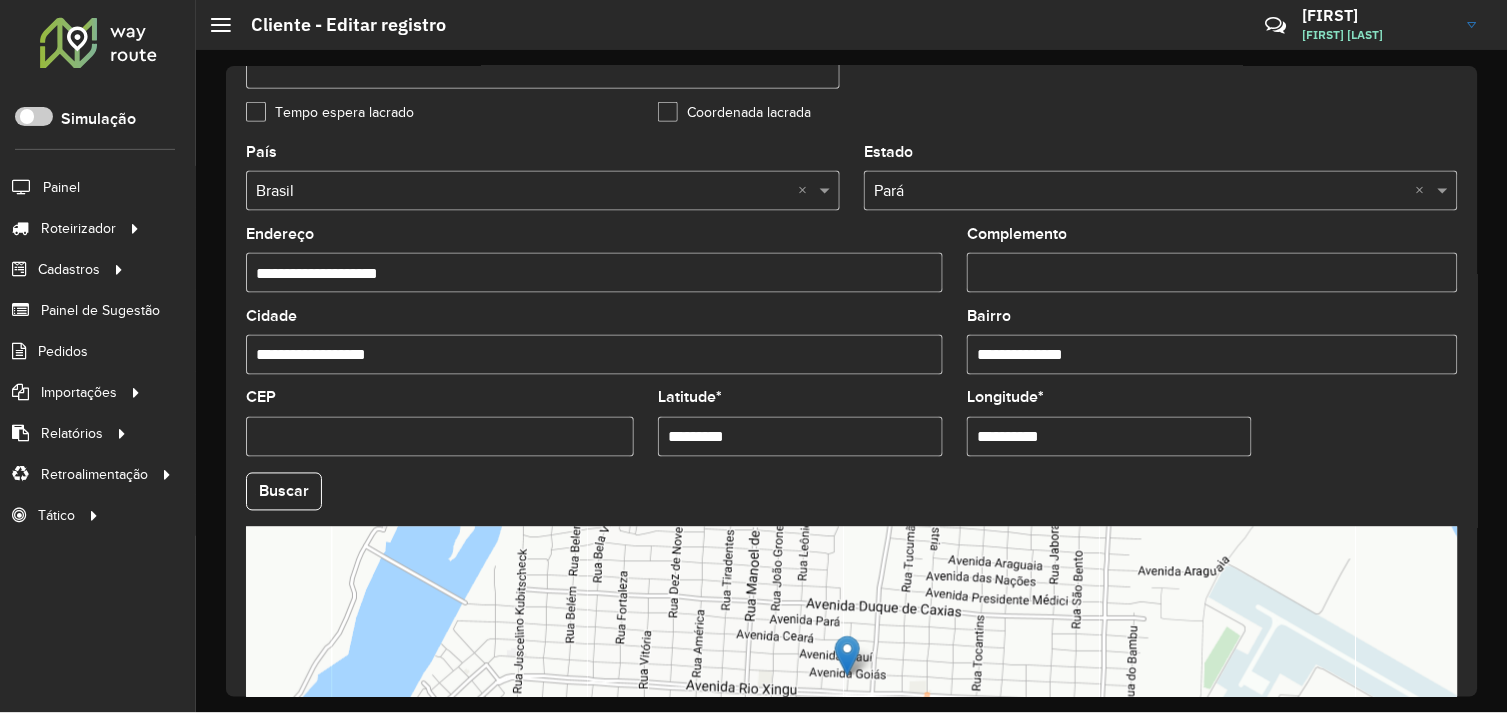 type on "********" 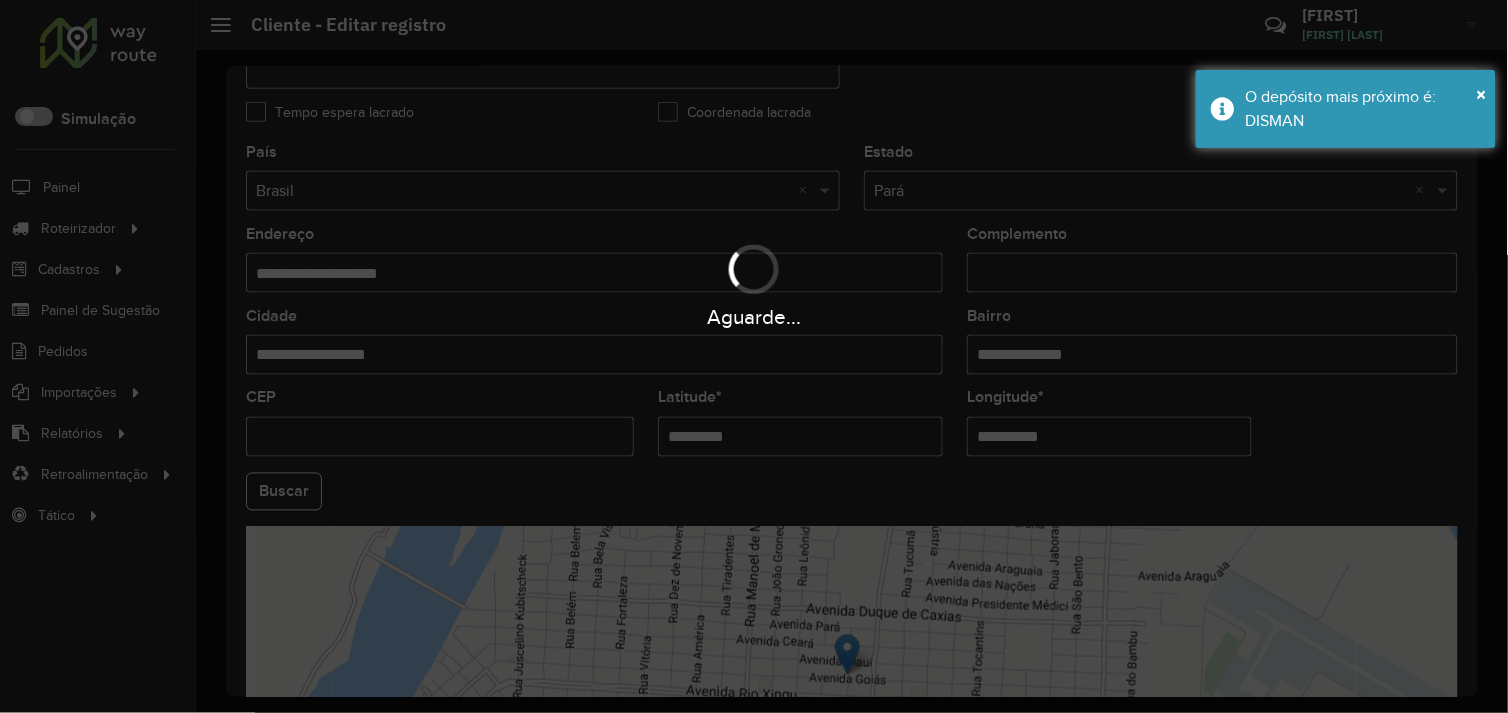 click on "Aguarde...  Pop-up bloqueado!  Seu navegador bloqueou automáticamente a abertura de uma nova janela.   Acesse as configurações e adicione o endereço do sistema a lista de permissão.   Fechar  Roteirizador AmbevTech Simulação Painel Roteirizador Entregas Vendas Cadastros Checkpoint Cliente Condição de pagamento Consulta de setores Depósito Disponibilidade de veículos Fator tipo de produto Grupo Rota Fator Tipo Produto Grupo de Depósito Grupo de rotas exclusiva Grupo de setores Jornada Layout integração Modelo Motorista Multi Depósito Painel de sugestão Parada Pedágio Perfil de Vendedor Ponto de apoio Ponto de apoio FAD Prioridade pedido Produto Restrição de Atendimento Planner Rodízio de placa Rota exclusiva FAD Rótulo Setor Setor Planner Tempo de parada de refeição Tipo de cliente Tipo de jornada Tipo de produto Tipo de veículo Tipo de veículo RN Transportadora Usuário Vendedor Veículo Painel de Sugestão Pedidos Importações Clientes Fator tipo produto Grade de atendimento Setor" at bounding box center [754, 356] 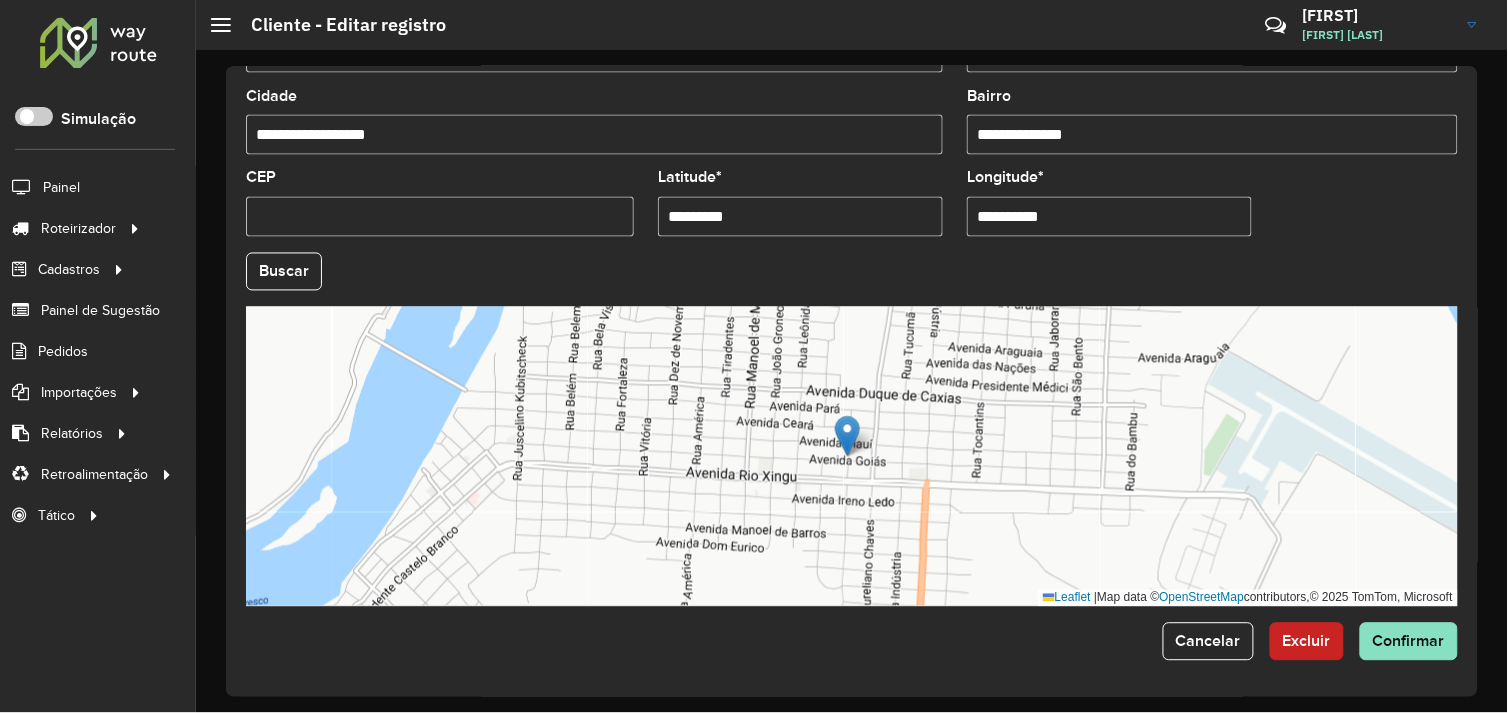 scroll, scrollTop: 778, scrollLeft: 0, axis: vertical 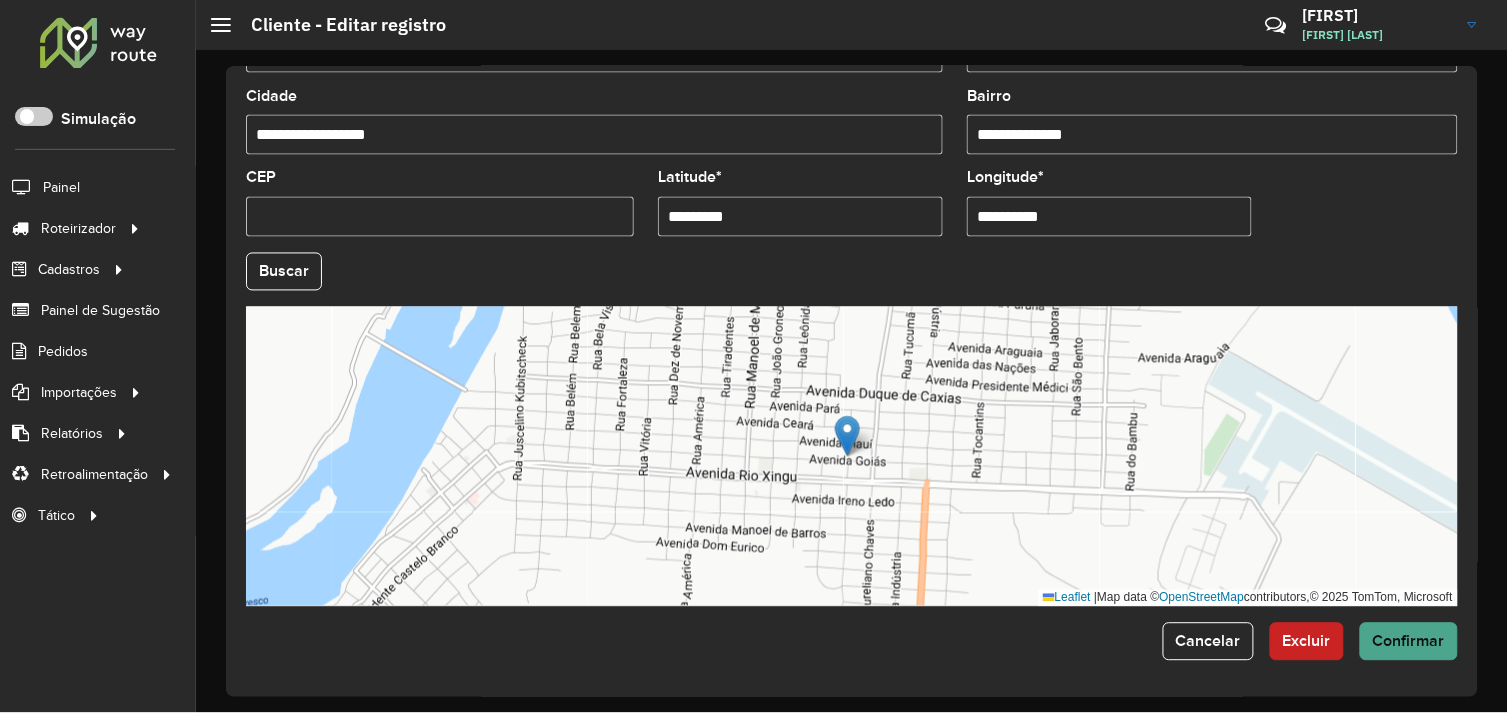 type on "**********" 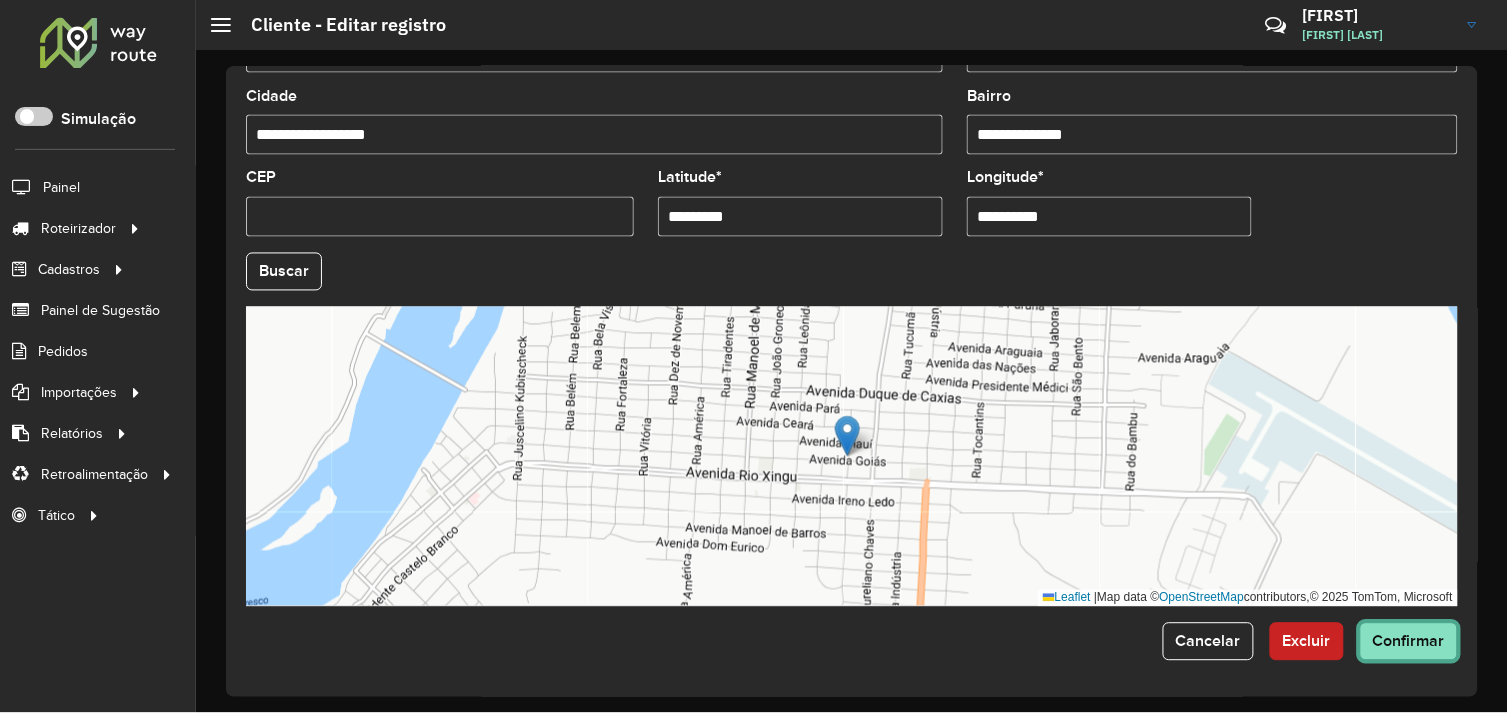 click on "Aguarde...  Pop-up bloqueado!  Seu navegador bloqueou automáticamente a abertura de uma nova janela.   Acesse as configurações e adicione o endereço do sistema a lista de permissão.   Fechar  Roteirizador AmbevTech Simulação Painel Roteirizador Entregas Vendas Cadastros Checkpoint Cliente Condição de pagamento Consulta de setores Depósito Disponibilidade de veículos Fator tipo de produto Grupo Rota Fator Tipo Produto Grupo de Depósito Grupo de rotas exclusiva Grupo de setores Jornada Layout integração Modelo Motorista Multi Depósito Painel de sugestão Parada Pedágio Perfil de Vendedor Ponto de apoio Ponto de apoio FAD Prioridade pedido Produto Restrição de Atendimento Planner Rodízio de placa Rota exclusiva FAD Rótulo Setor Setor Planner Tempo de parada de refeição Tipo de cliente Tipo de jornada Tipo de produto Tipo de veículo Tipo de veículo RN Transportadora Usuário Vendedor Veículo Painel de Sugestão Pedidos Importações Clientes Fator tipo produto Grade de atendimento Setor" at bounding box center [754, 356] 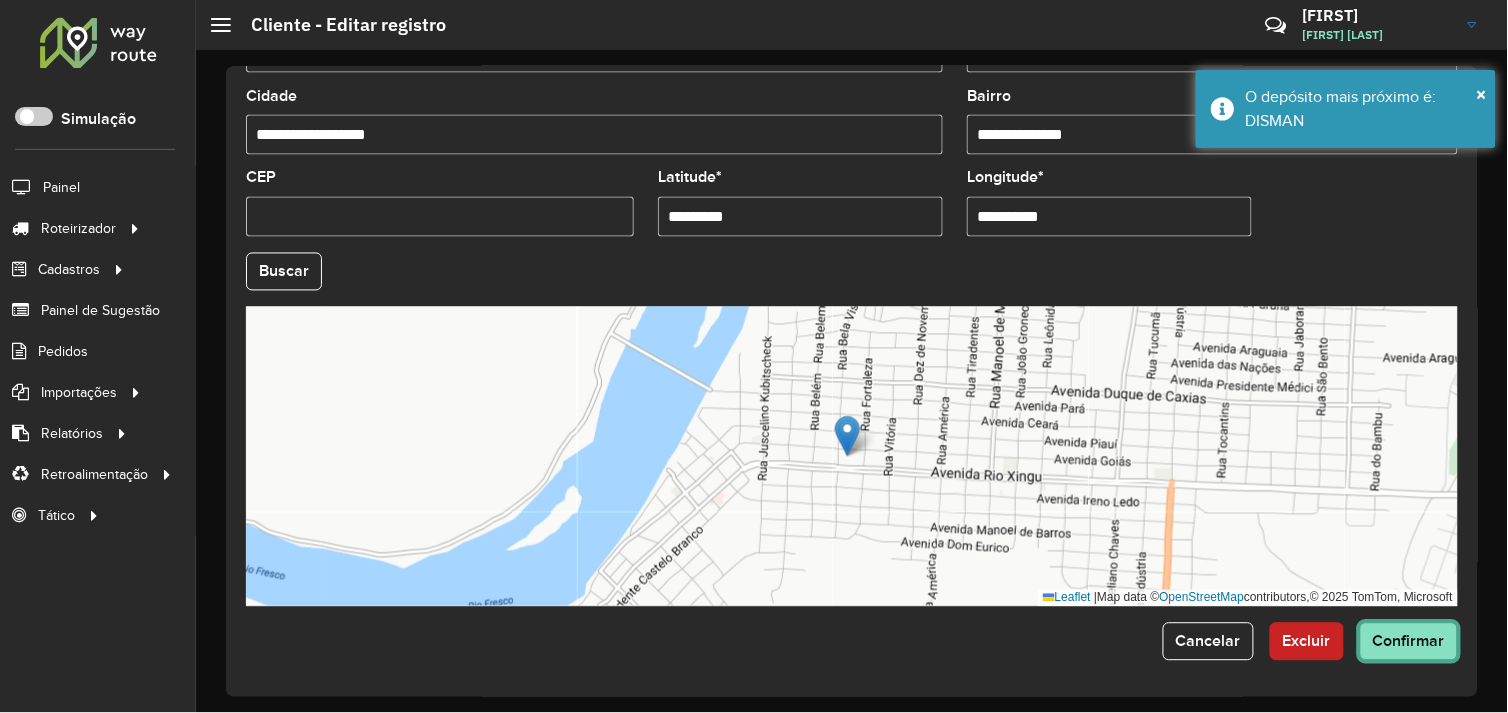 click on "Confirmar" 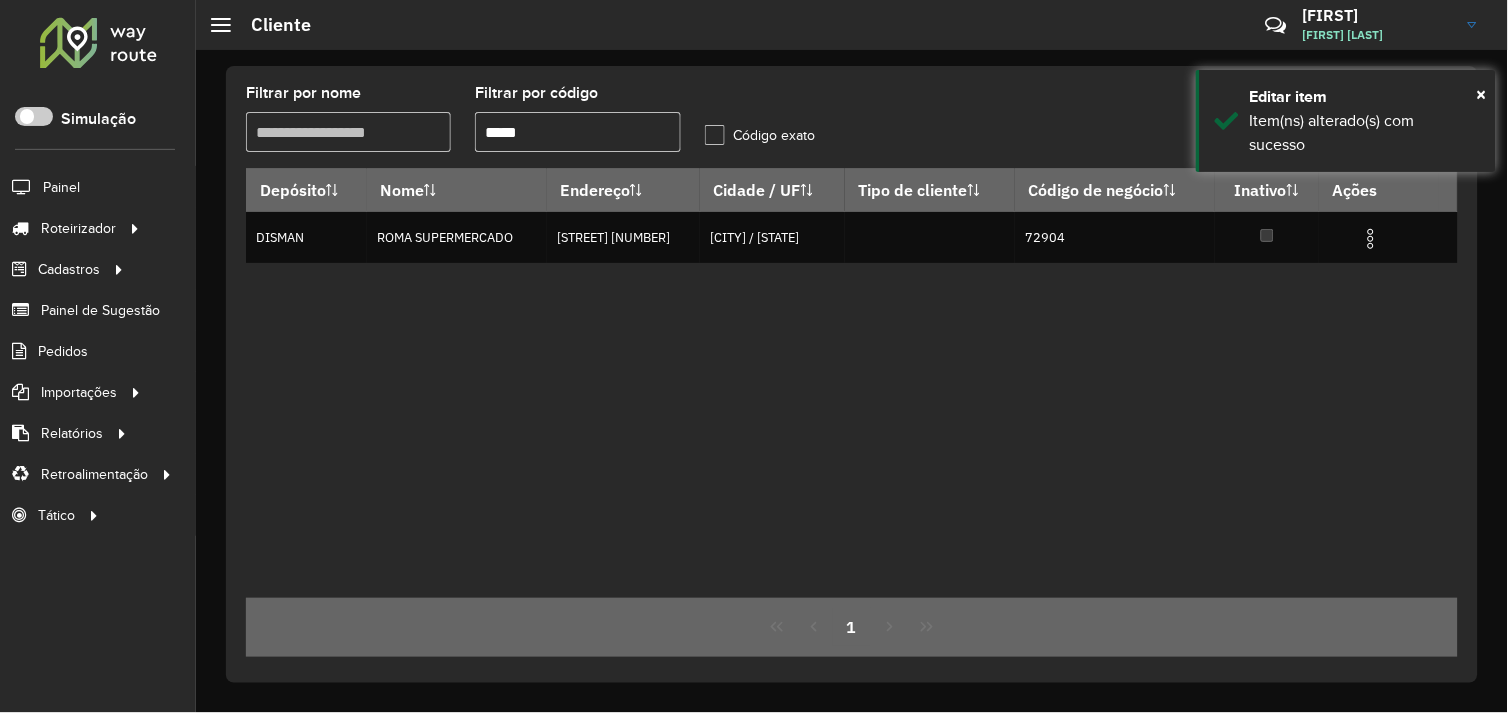 drag, startPoint x: 555, startPoint y: 127, endPoint x: 462, endPoint y: 124, distance: 93.04838 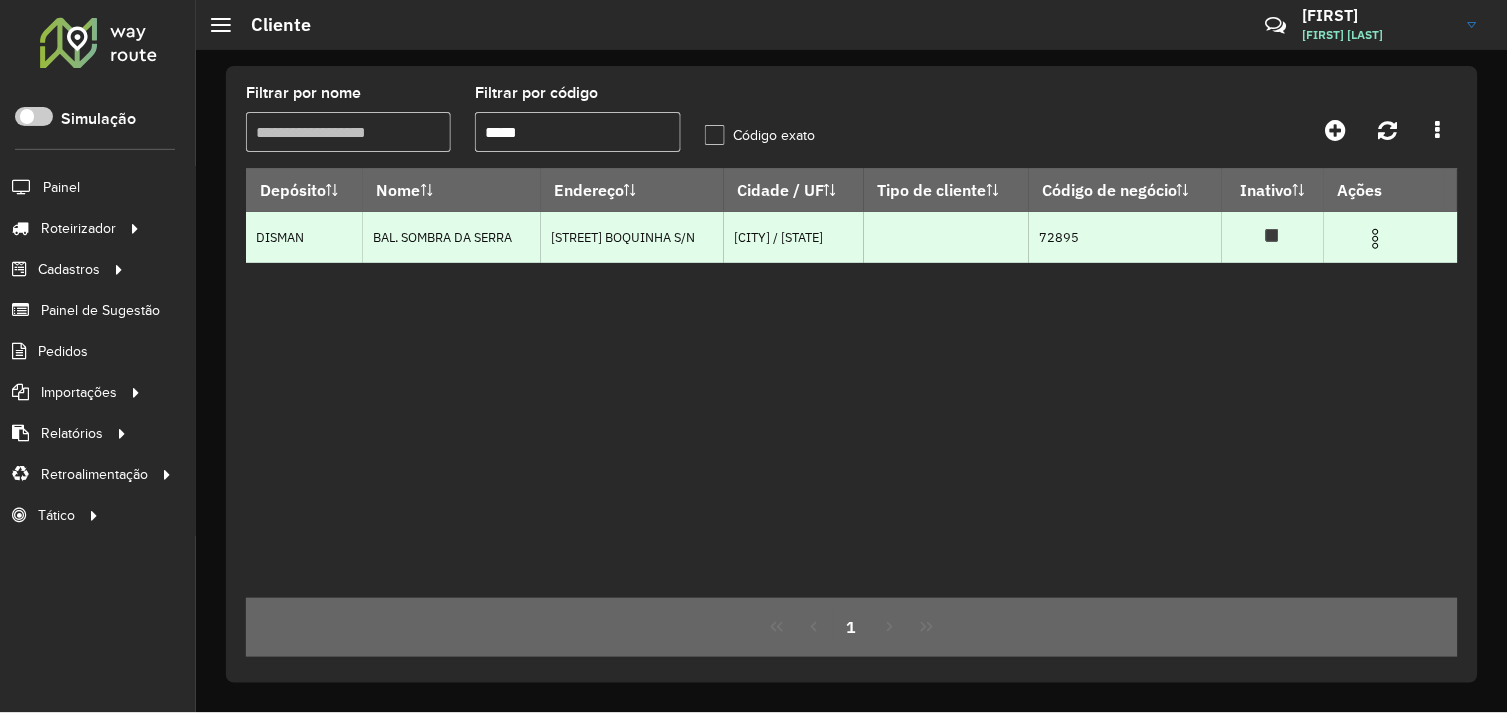 type on "*****" 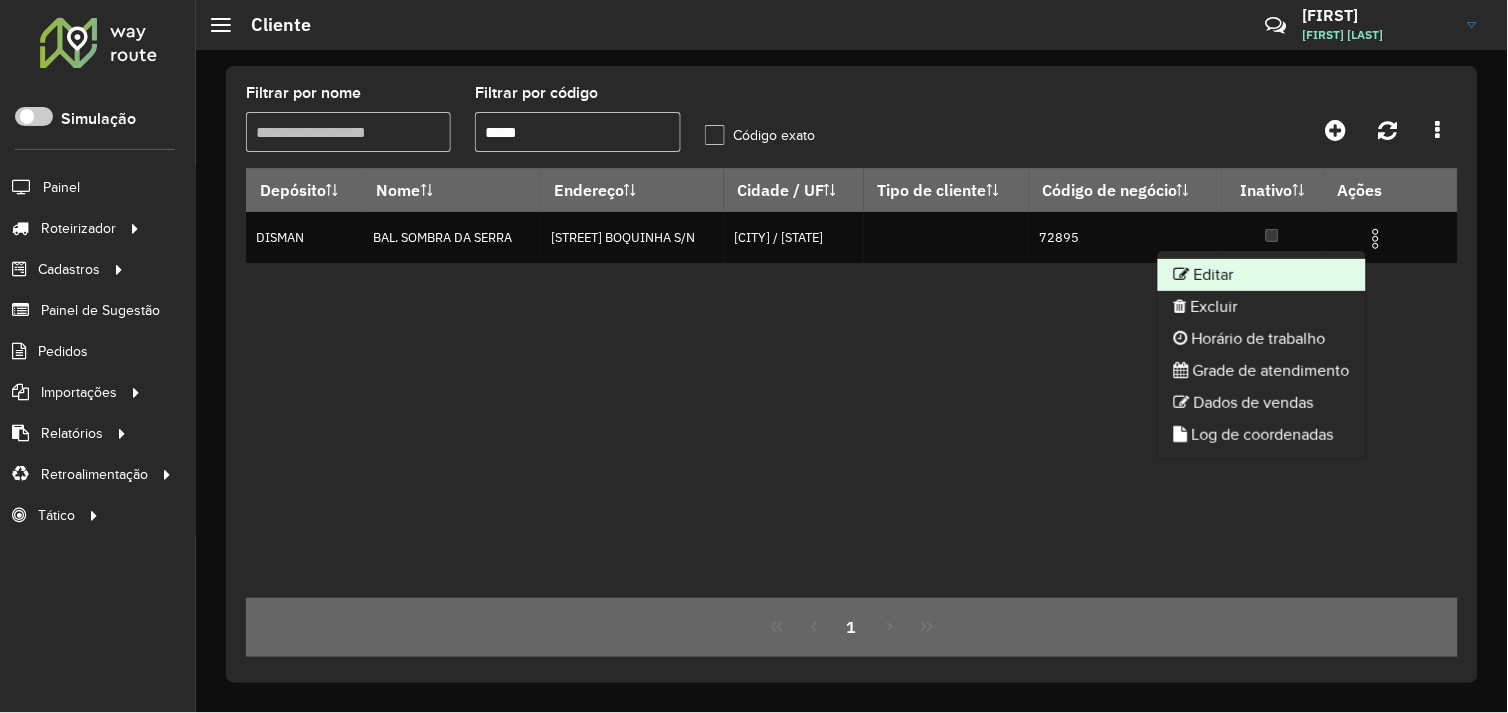 click on "Editar" 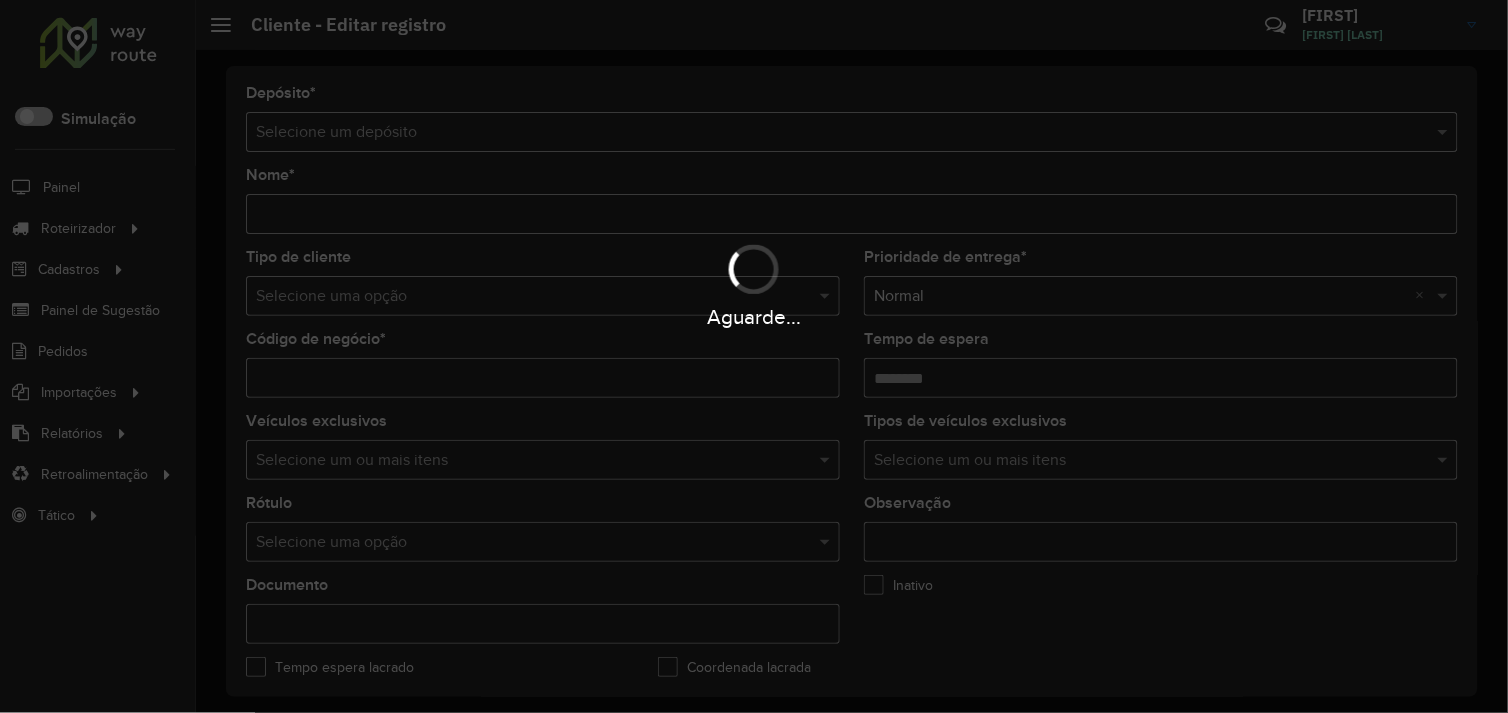 type on "**********" 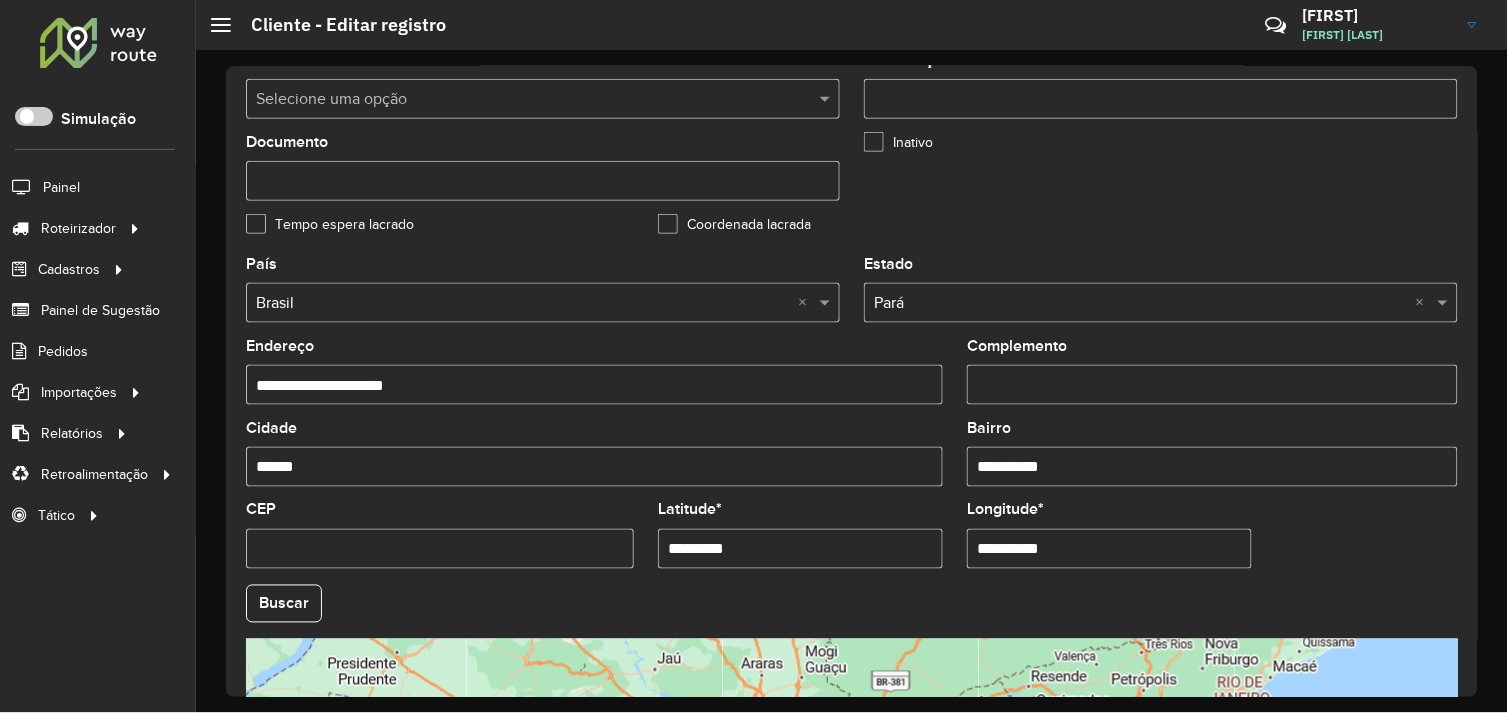 scroll, scrollTop: 444, scrollLeft: 0, axis: vertical 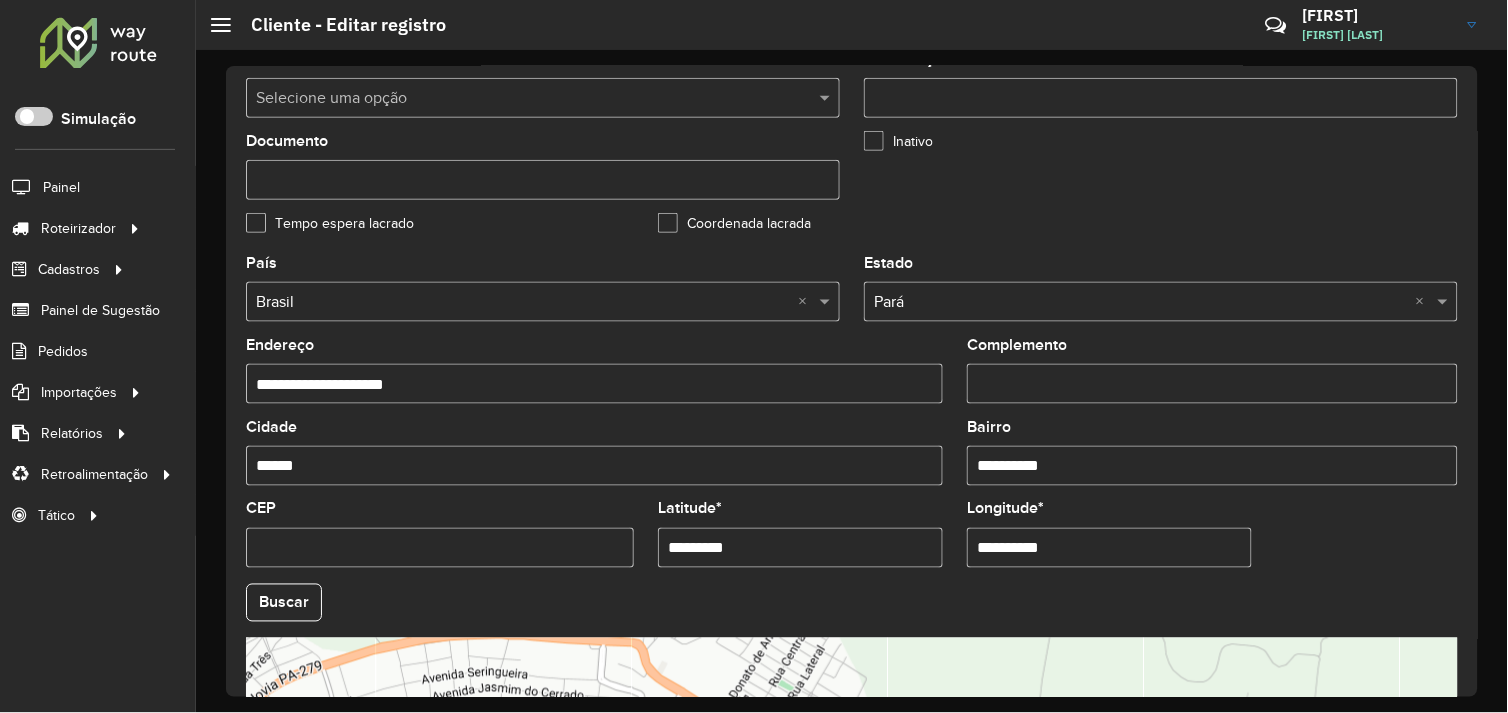 click on "*********" at bounding box center (800, 548) 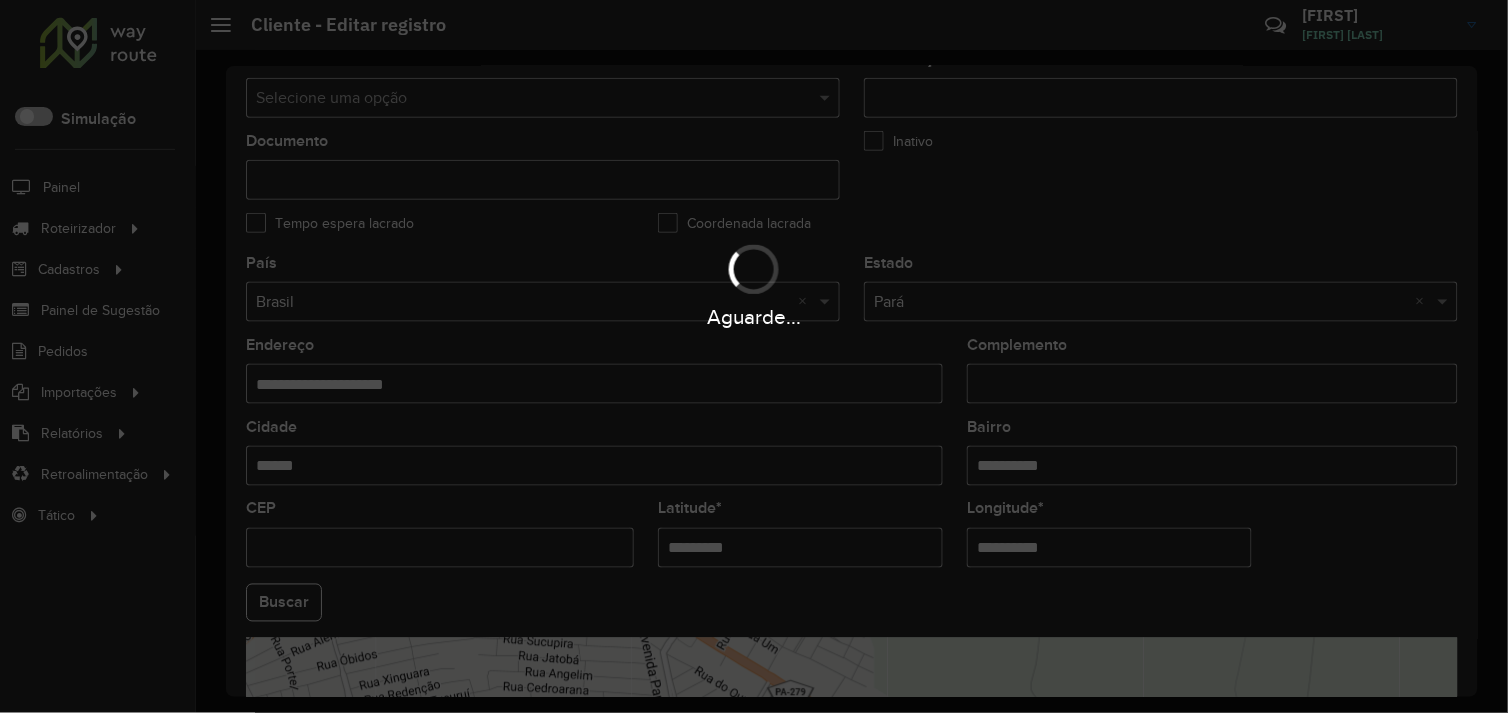 click on "Aguarde...  Pop-up bloqueado!  Seu navegador bloqueou automáticamente a abertura de uma nova janela.   Acesse as configurações e adicione o endereço do sistema a lista de permissão.   Fechar  Roteirizador AmbevTech Simulação Painel Roteirizador Entregas Vendas Cadastros Checkpoint Cliente Condição de pagamento Consulta de setores Depósito Disponibilidade de veículos Fator tipo de produto Grupo Rota Fator Tipo Produto Grupo de Depósito Grupo de rotas exclusiva Grupo de setores Jornada Layout integração Modelo Motorista Multi Depósito Painel de sugestão Parada Pedágio Perfil de Vendedor Ponto de apoio Ponto de apoio FAD Prioridade pedido Produto Restrição de Atendimento Planner Rodízio de placa Rota exclusiva FAD Rótulo Setor Setor Planner Tempo de parada de refeição Tipo de cliente Tipo de jornada Tipo de produto Tipo de veículo Tipo de veículo RN Transportadora Usuário Vendedor Veículo Painel de Sugestão Pedidos Importações Clientes Fator tipo produto Grade de atendimento Setor" at bounding box center [754, 356] 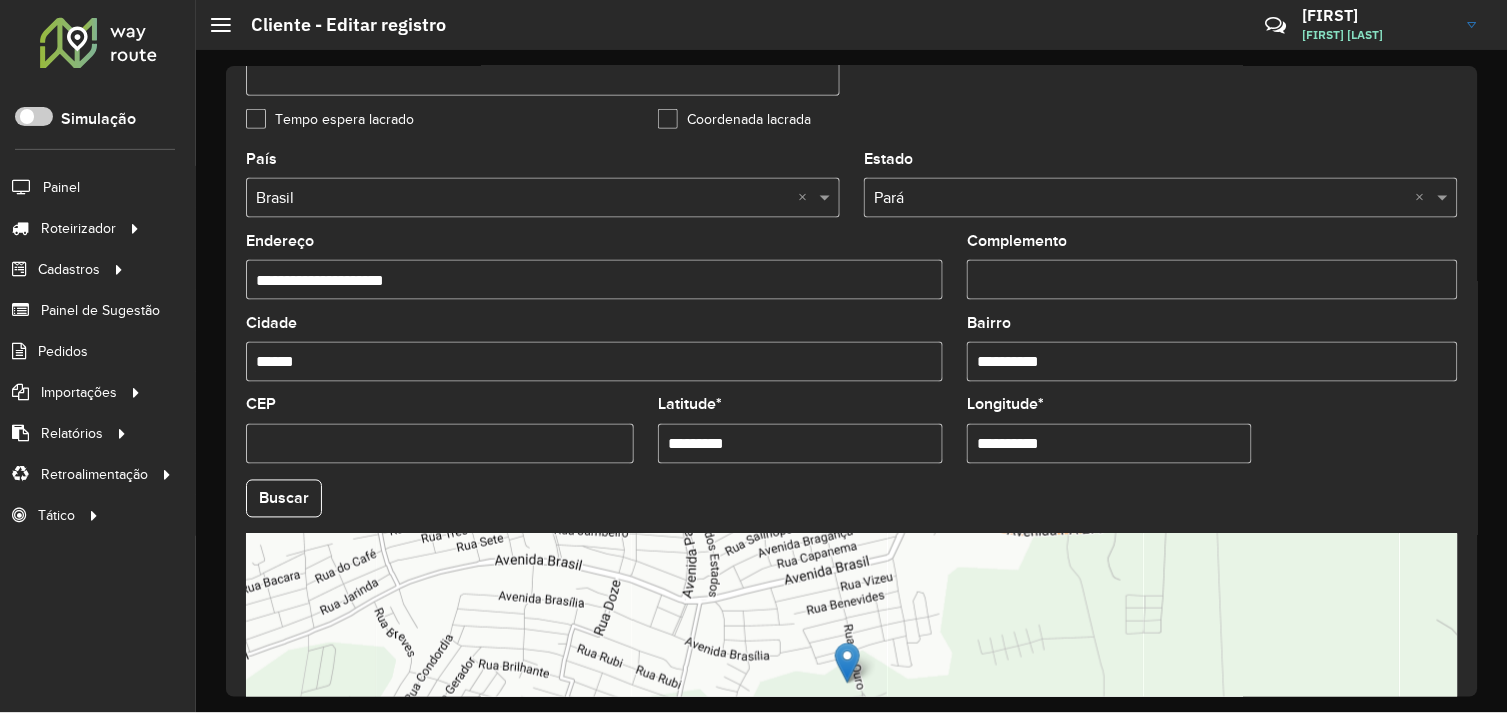 scroll, scrollTop: 778, scrollLeft: 0, axis: vertical 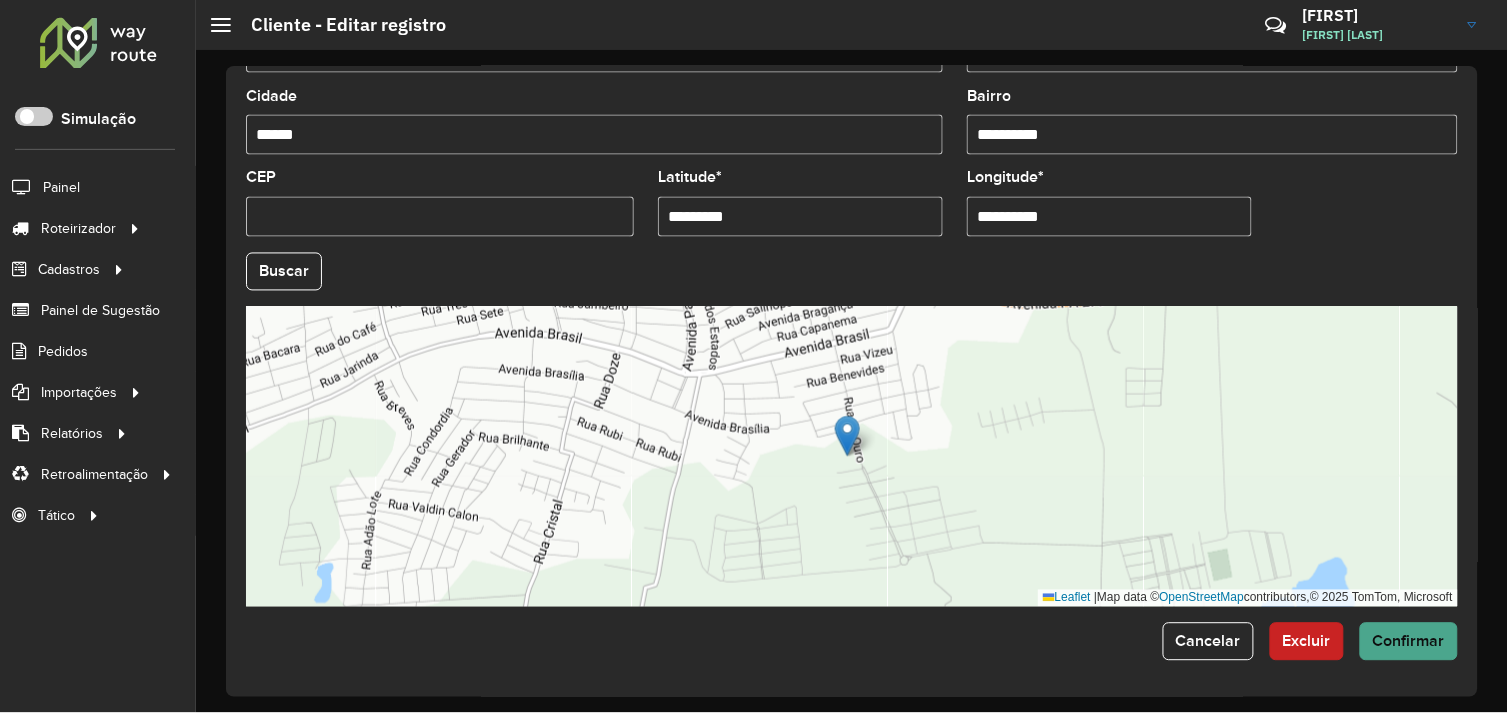 type on "**********" 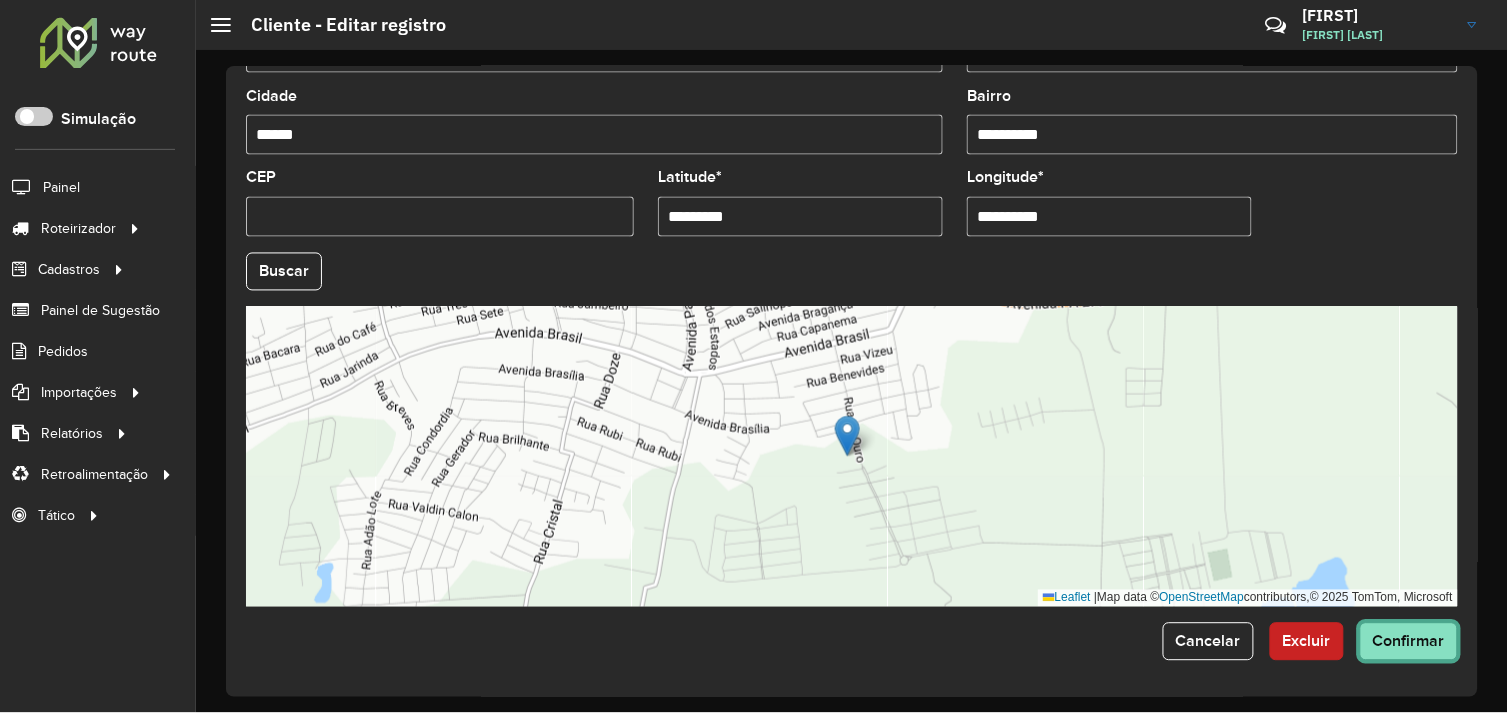 click on "Aguarde...  Pop-up bloqueado!  Seu navegador bloqueou automáticamente a abertura de uma nova janela.   Acesse as configurações e adicione o endereço do sistema a lista de permissão.   Fechar  Roteirizador AmbevTech Simulação Painel Roteirizador Entregas Vendas Cadastros Checkpoint Cliente Condição de pagamento Consulta de setores Depósito Disponibilidade de veículos Fator tipo de produto Grupo Rota Fator Tipo Produto Grupo de Depósito Grupo de rotas exclusiva Grupo de setores Jornada Layout integração Modelo Motorista Multi Depósito Painel de sugestão Parada Pedágio Perfil de Vendedor Ponto de apoio Ponto de apoio FAD Prioridade pedido Produto Restrição de Atendimento Planner Rodízio de placa Rota exclusiva FAD Rótulo Setor Setor Planner Tempo de parada de refeição Tipo de cliente Tipo de jornada Tipo de produto Tipo de veículo Tipo de veículo RN Transportadora Usuário Vendedor Veículo Painel de Sugestão Pedidos Importações Clientes Fator tipo produto Grade de atendimento Setor" at bounding box center (754, 356) 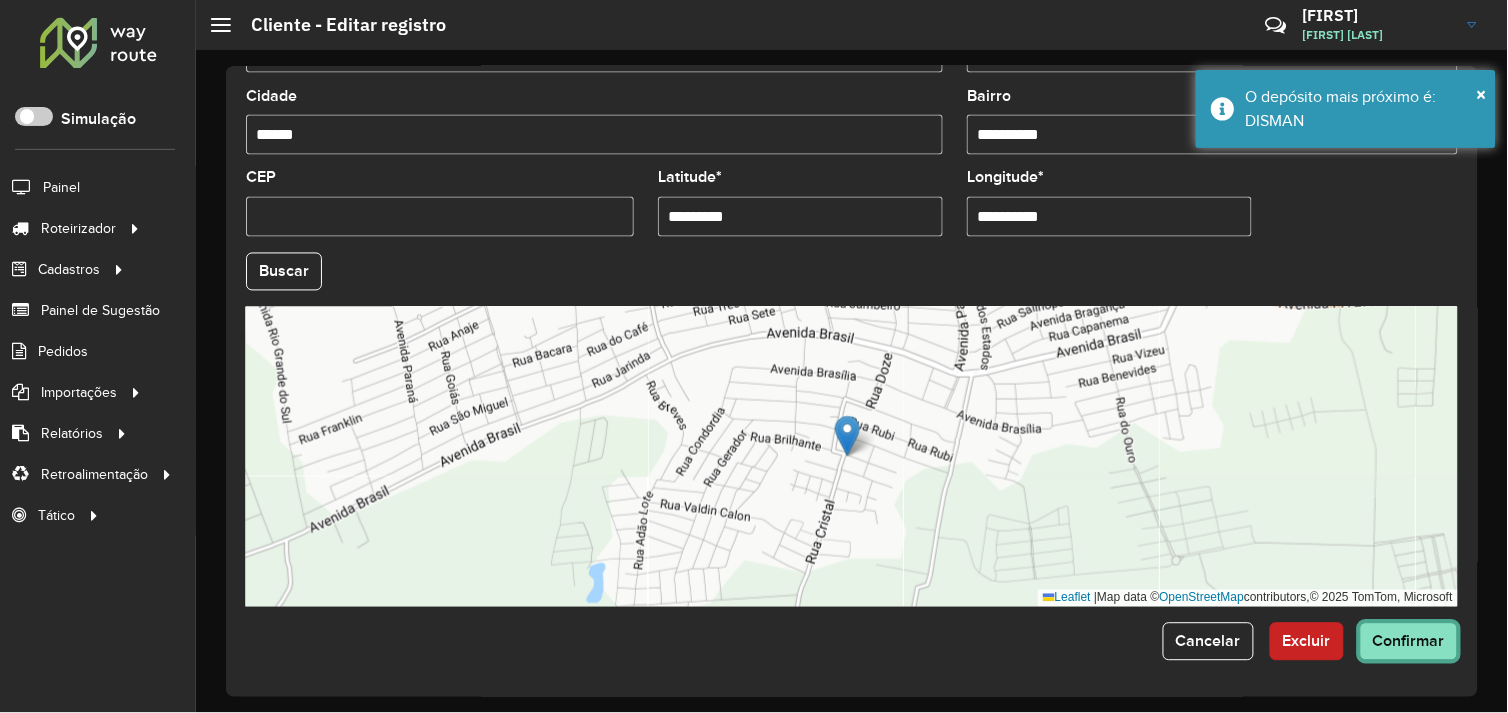 click on "Confirmar" 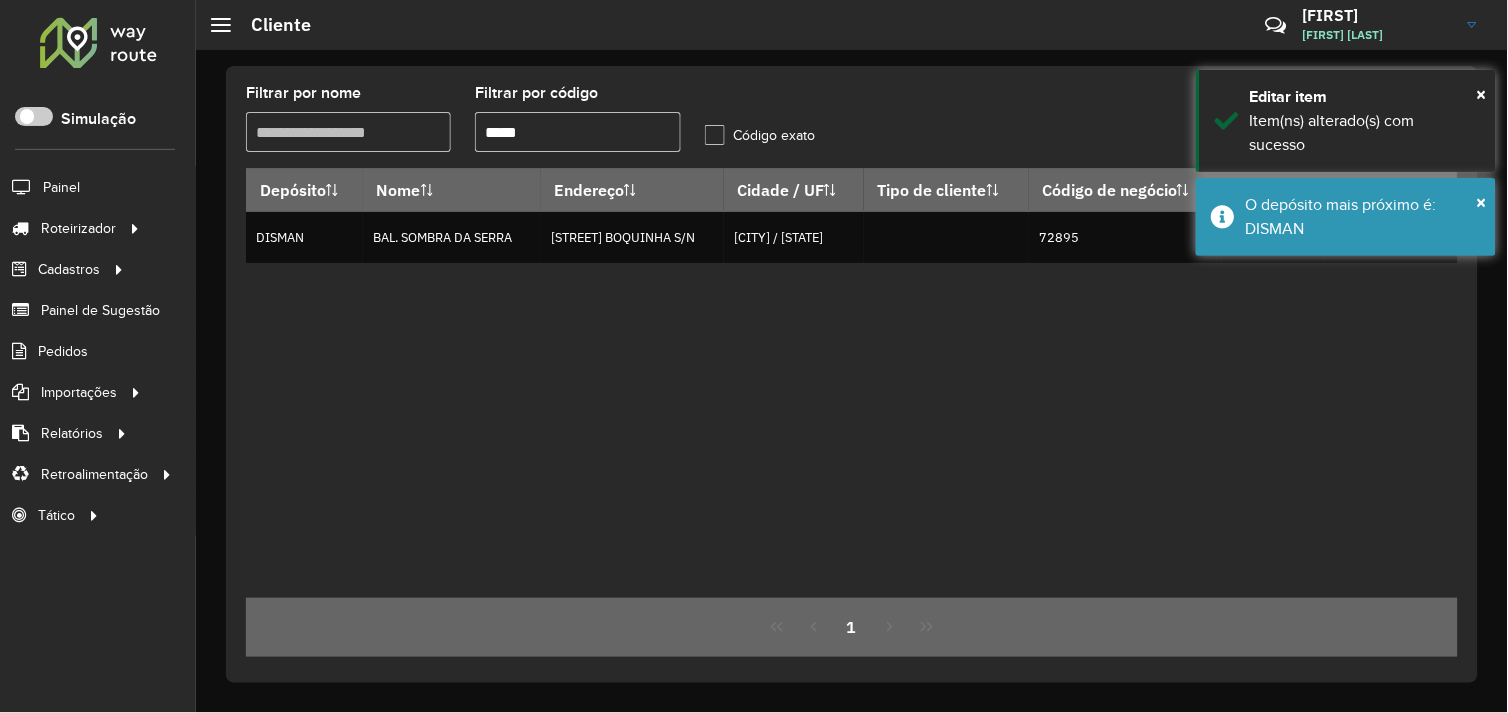 drag, startPoint x: 543, startPoint y: 126, endPoint x: 472, endPoint y: 125, distance: 71.00704 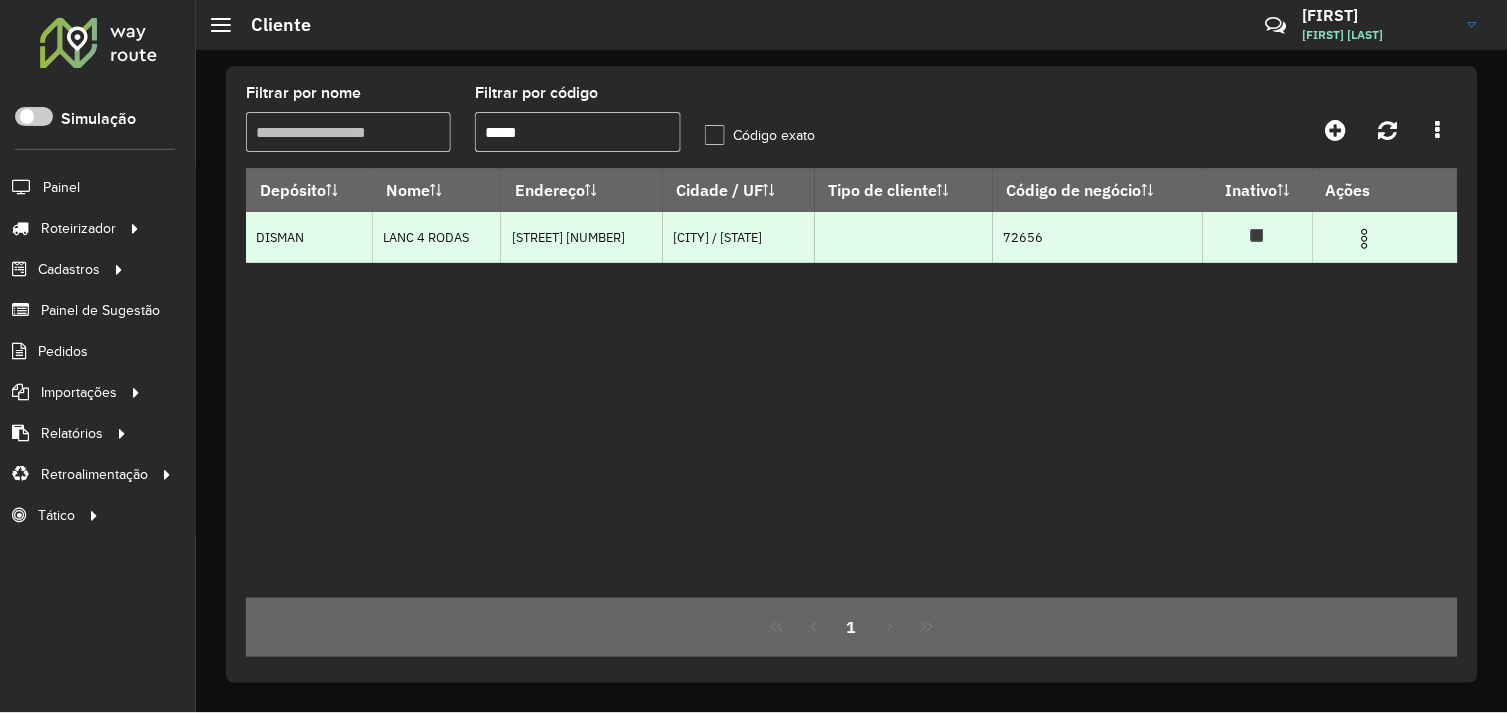 type on "*****" 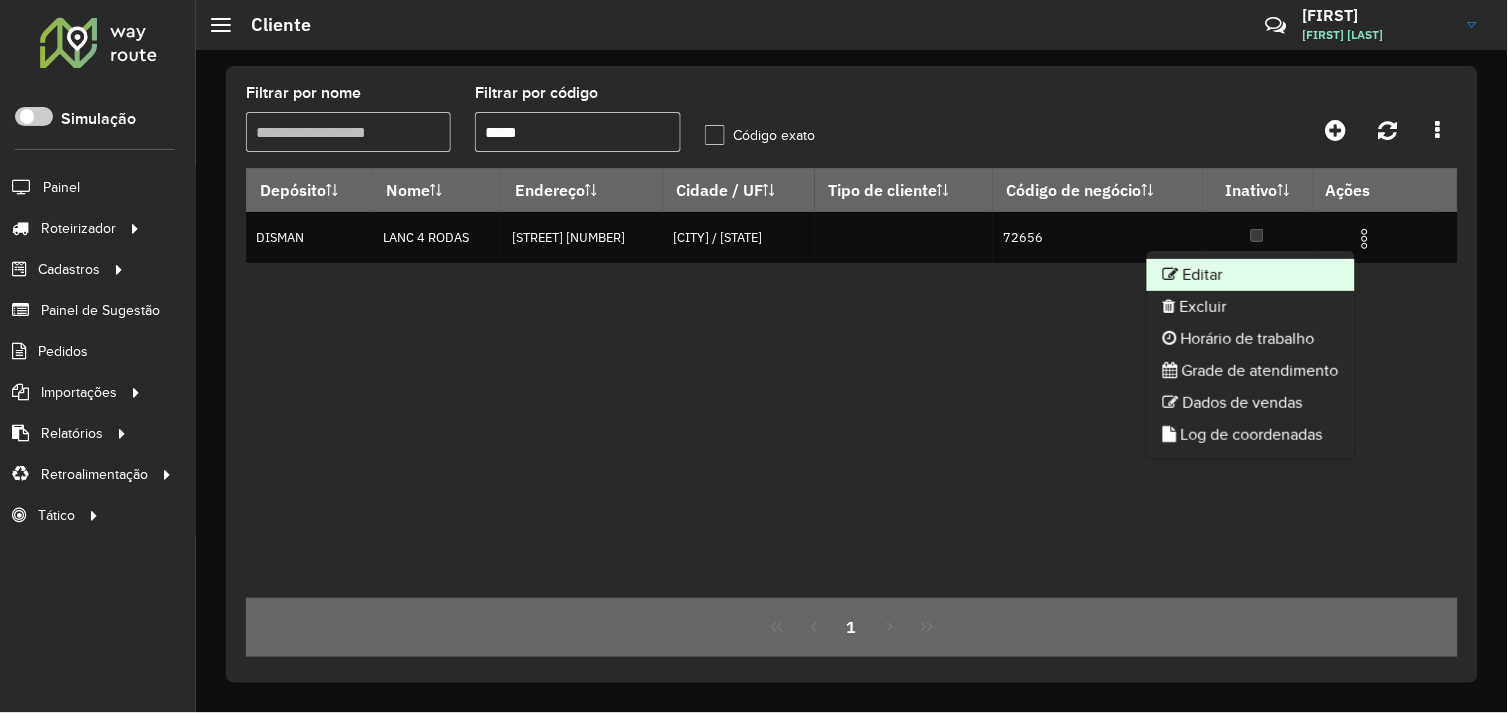 click on "Editar" 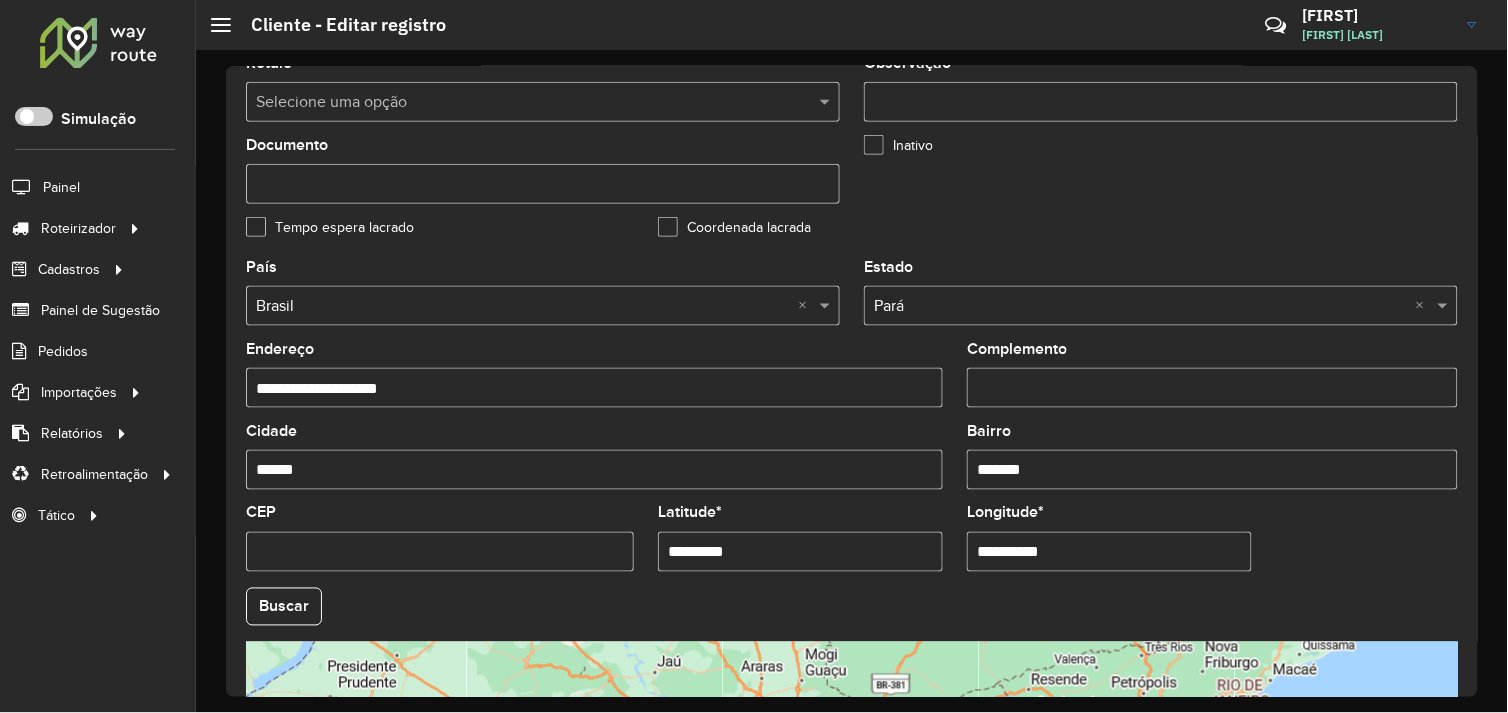 scroll, scrollTop: 444, scrollLeft: 0, axis: vertical 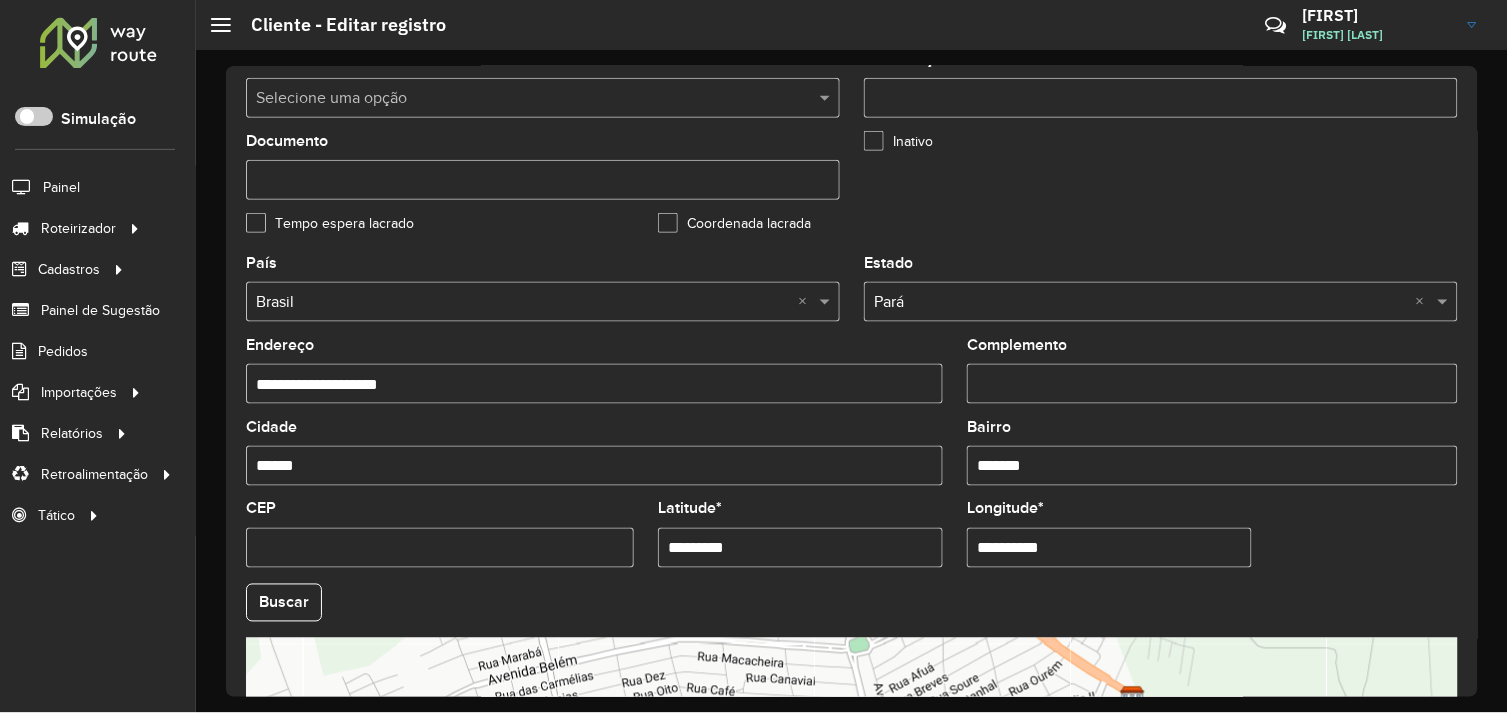 click on "*********" at bounding box center [800, 548] 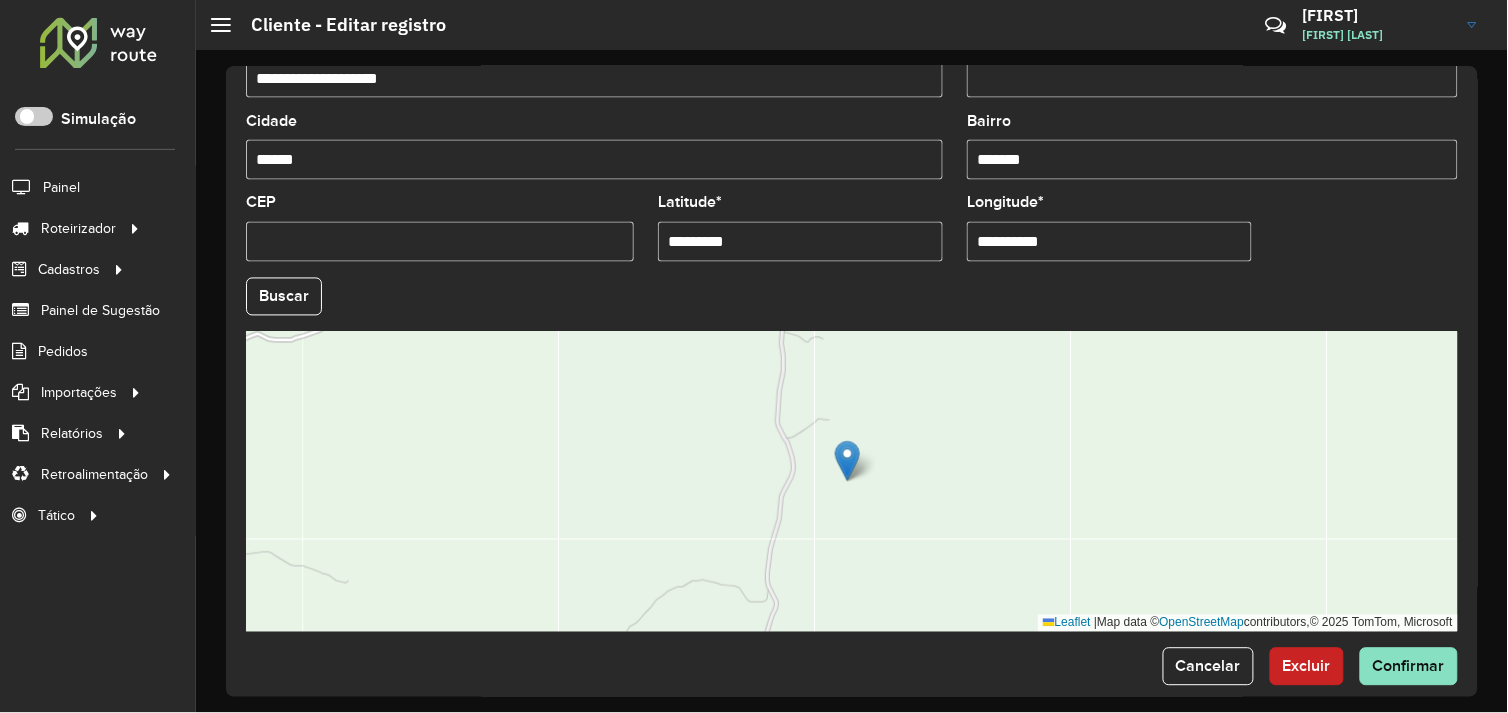 scroll, scrollTop: 778, scrollLeft: 0, axis: vertical 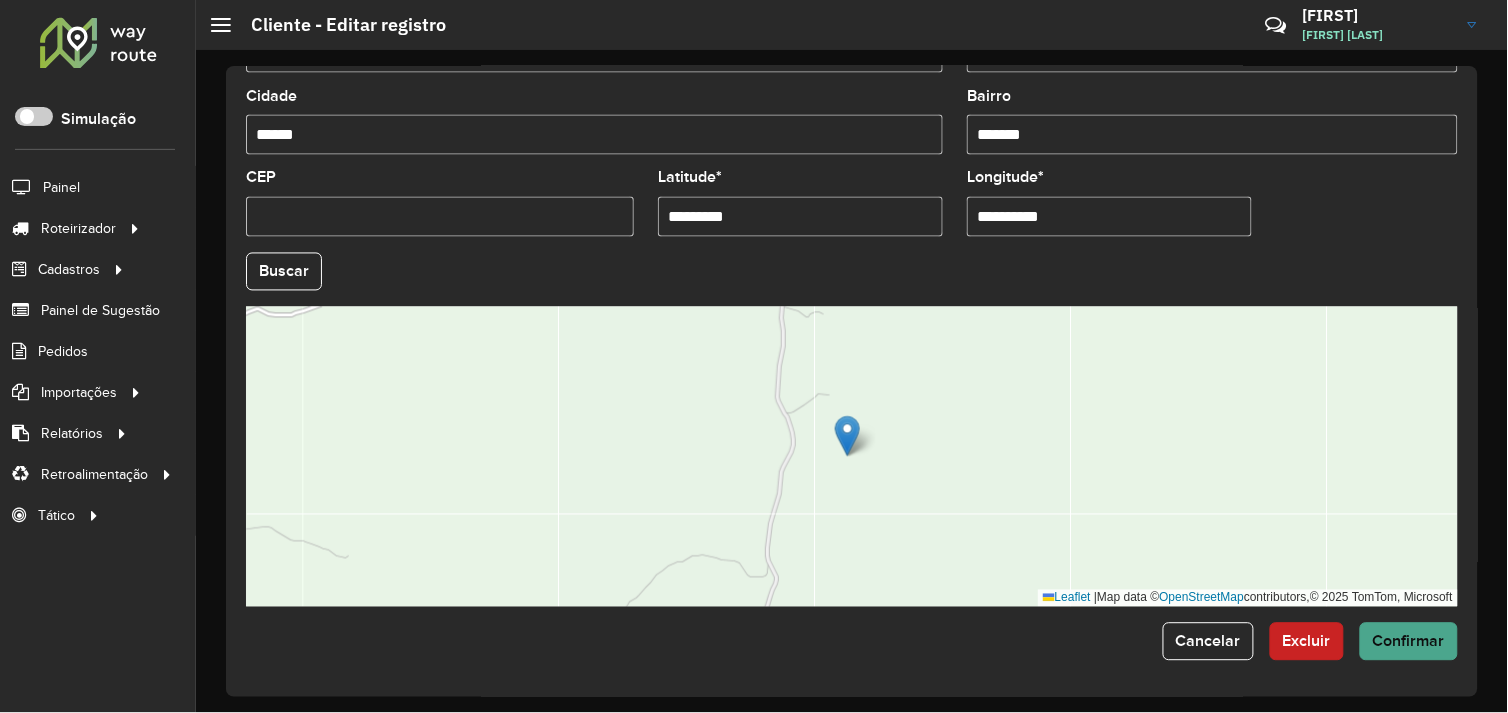 type on "**********" 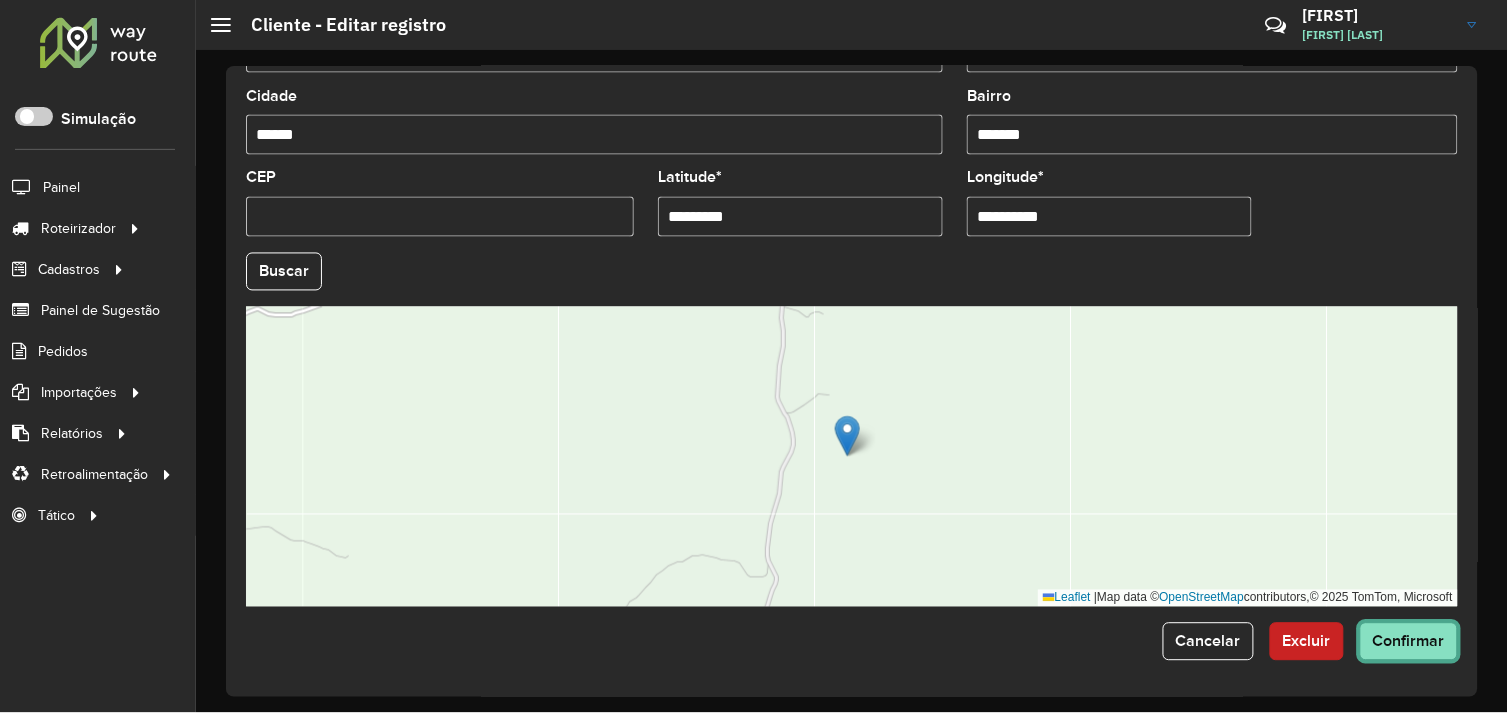 click on "Aguarde...  Pop-up bloqueado!  Seu navegador bloqueou automáticamente a abertura de uma nova janela.   Acesse as configurações e adicione o endereço do sistema a lista de permissão.   Fechar  Roteirizador AmbevTech Simulação Painel Roteirizador Entregas Vendas Cadastros Checkpoint Cliente Condição de pagamento Consulta de setores Depósito Disponibilidade de veículos Fator tipo de produto Grupo Rota Fator Tipo Produto Grupo de Depósito Grupo de rotas exclusiva Grupo de setores Jornada Layout integração Modelo Motorista Multi Depósito Painel de sugestão Parada Pedágio Perfil de Vendedor Ponto de apoio Ponto de apoio FAD Prioridade pedido Produto Restrição de Atendimento Planner Rodízio de placa Rota exclusiva FAD Rótulo Setor Setor Planner Tempo de parada de refeição Tipo de cliente Tipo de jornada Tipo de produto Tipo de veículo Tipo de veículo RN Transportadora Usuário Vendedor Veículo Painel de Sugestão Pedidos Importações Clientes Fator tipo produto Grade de atendimento Setor" at bounding box center [754, 356] 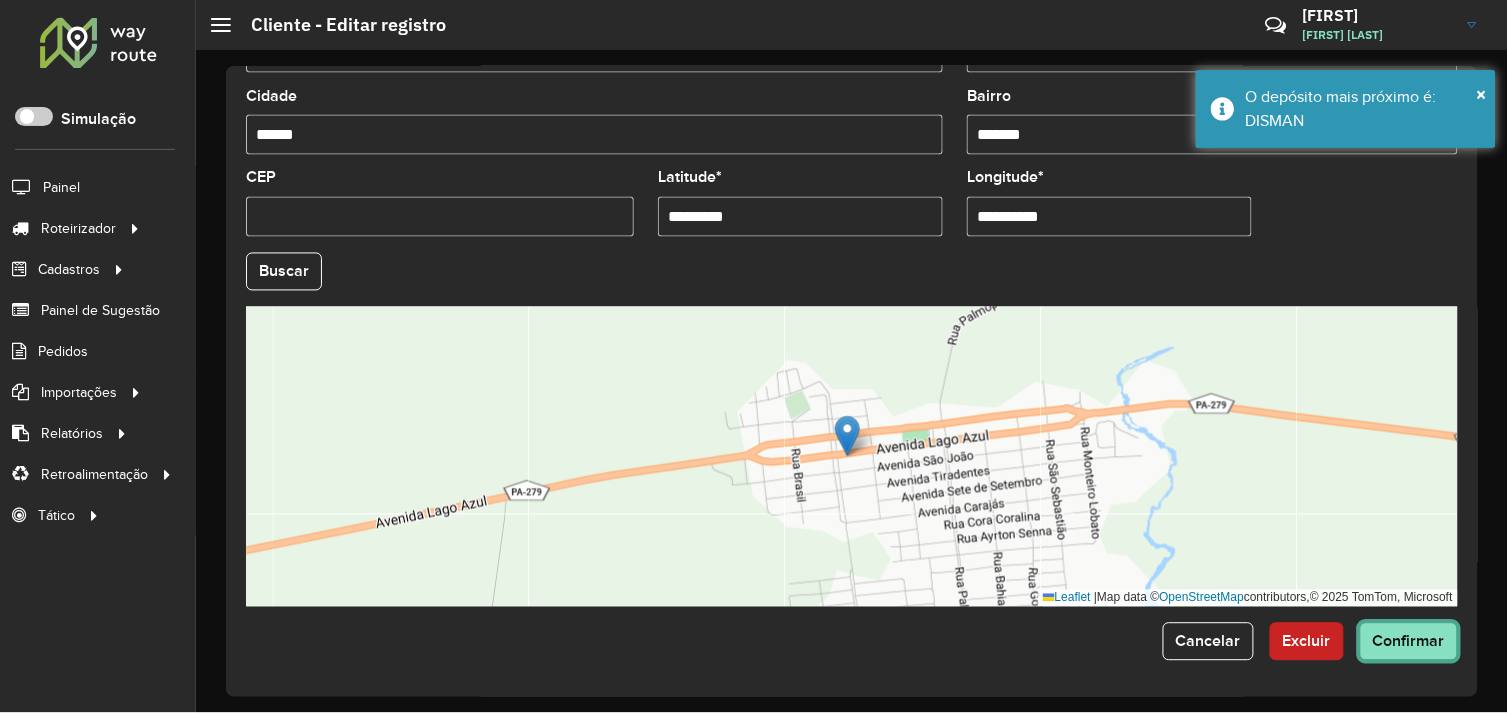 drag, startPoint x: 1378, startPoint y: 640, endPoint x: 1392, endPoint y: 648, distance: 16.124516 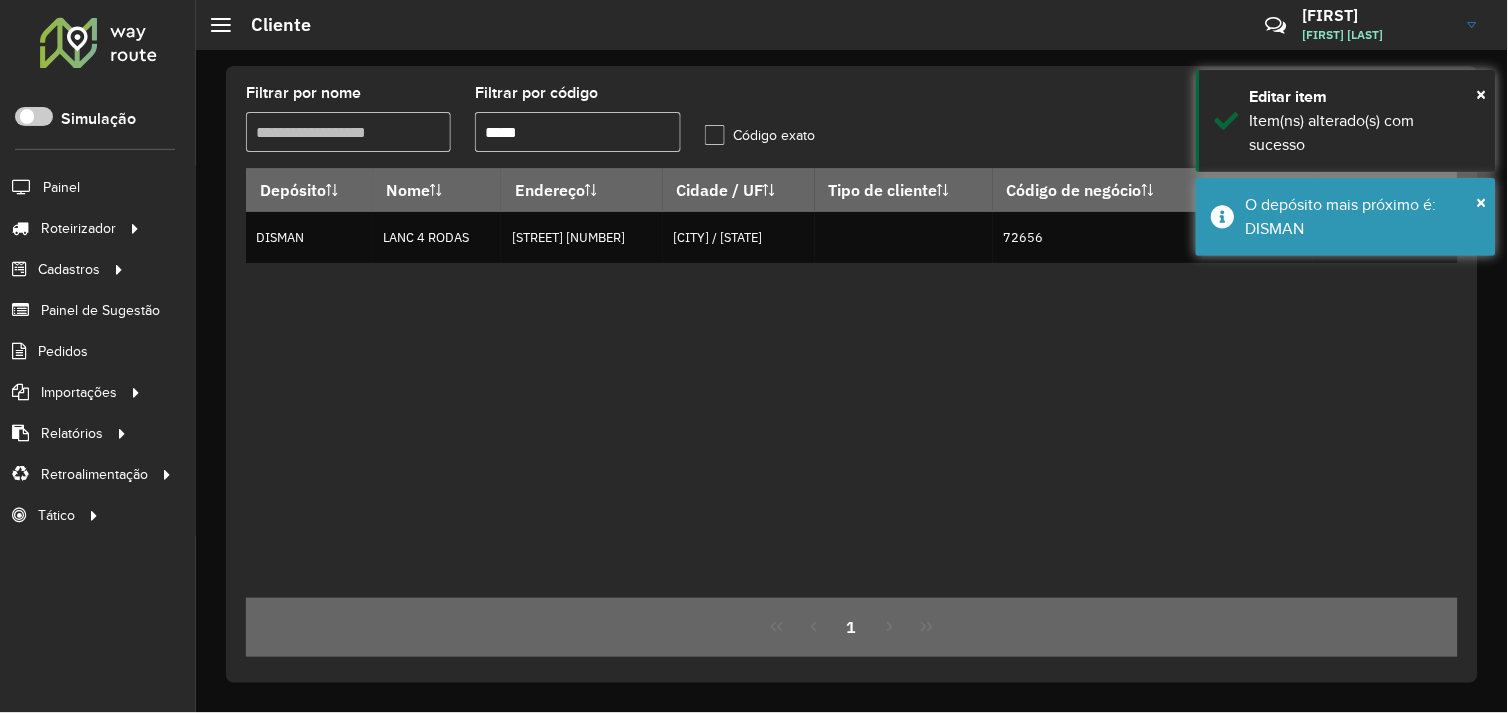 drag, startPoint x: 593, startPoint y: 135, endPoint x: 453, endPoint y: 141, distance: 140.12851 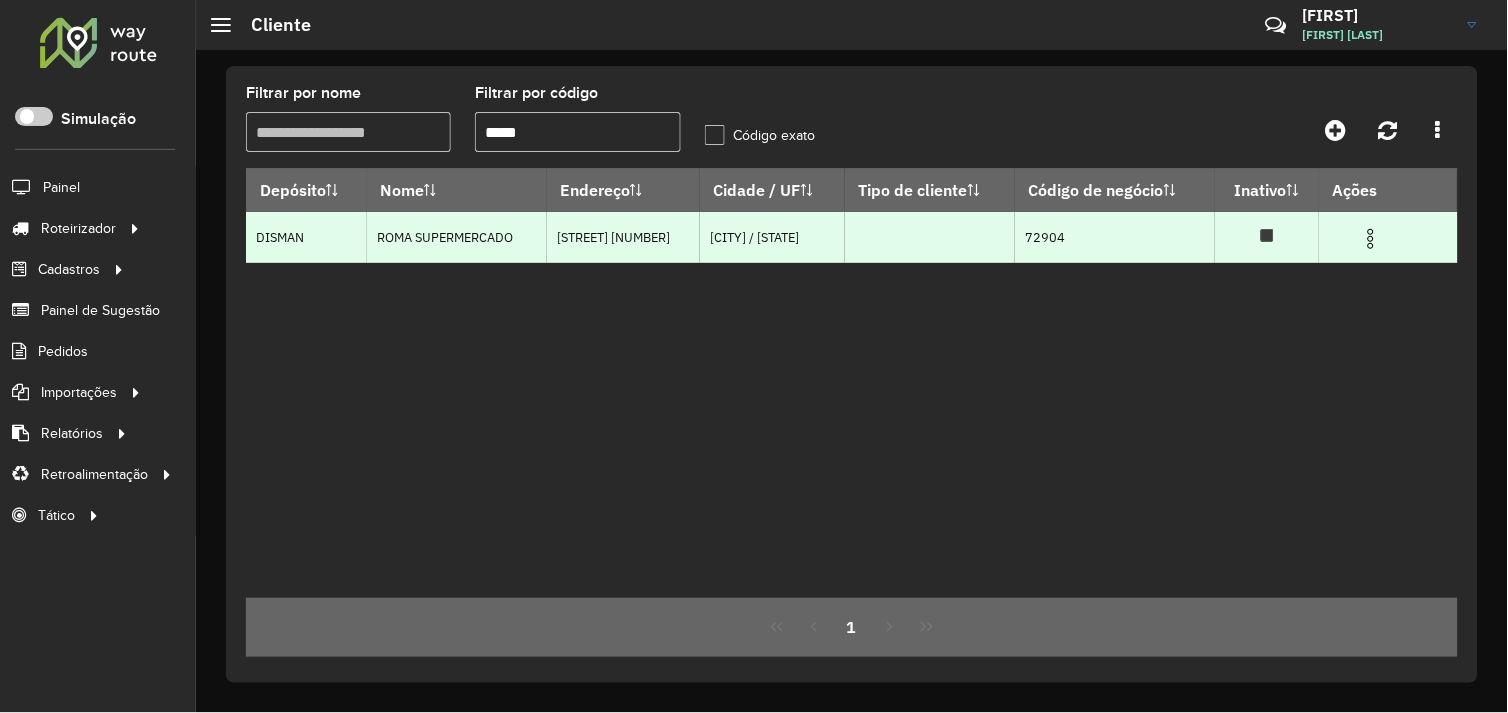 type on "*****" 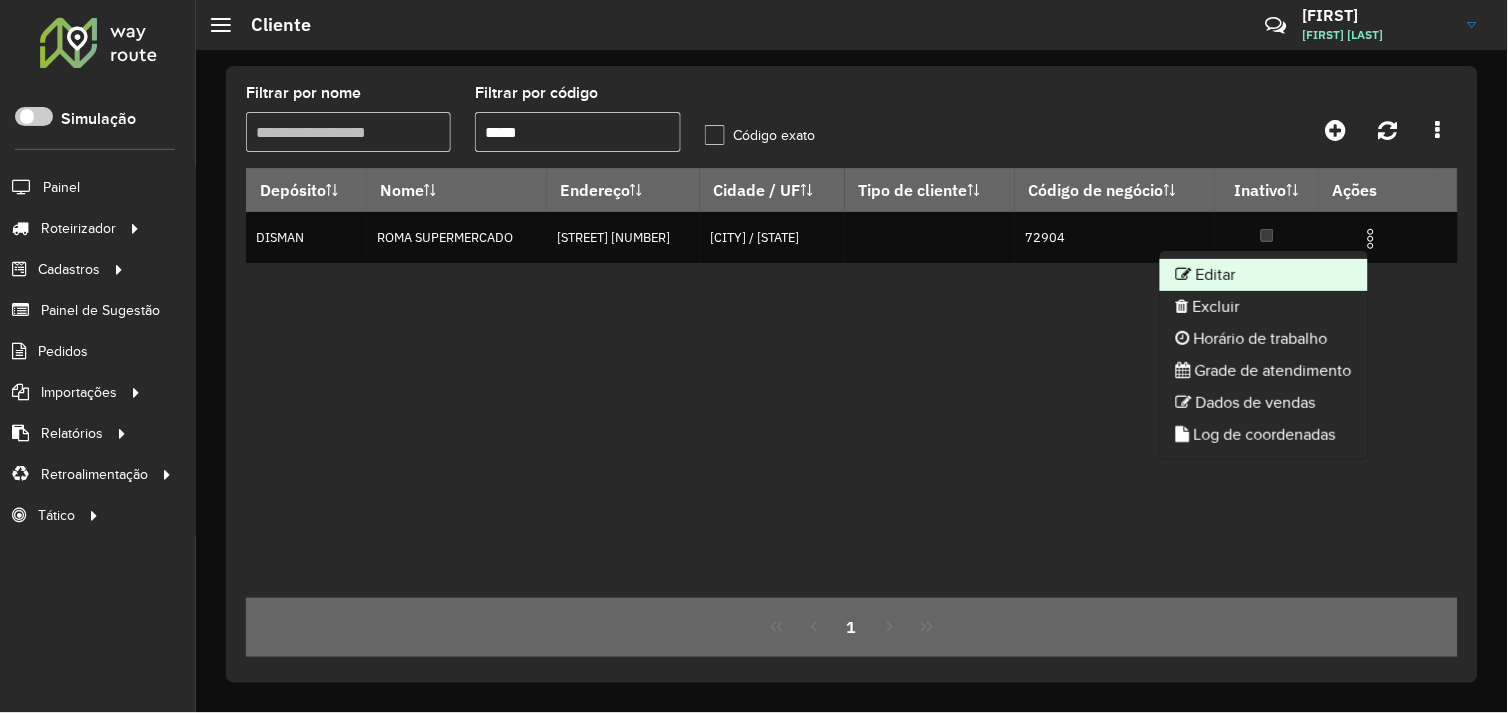 click on "Editar" 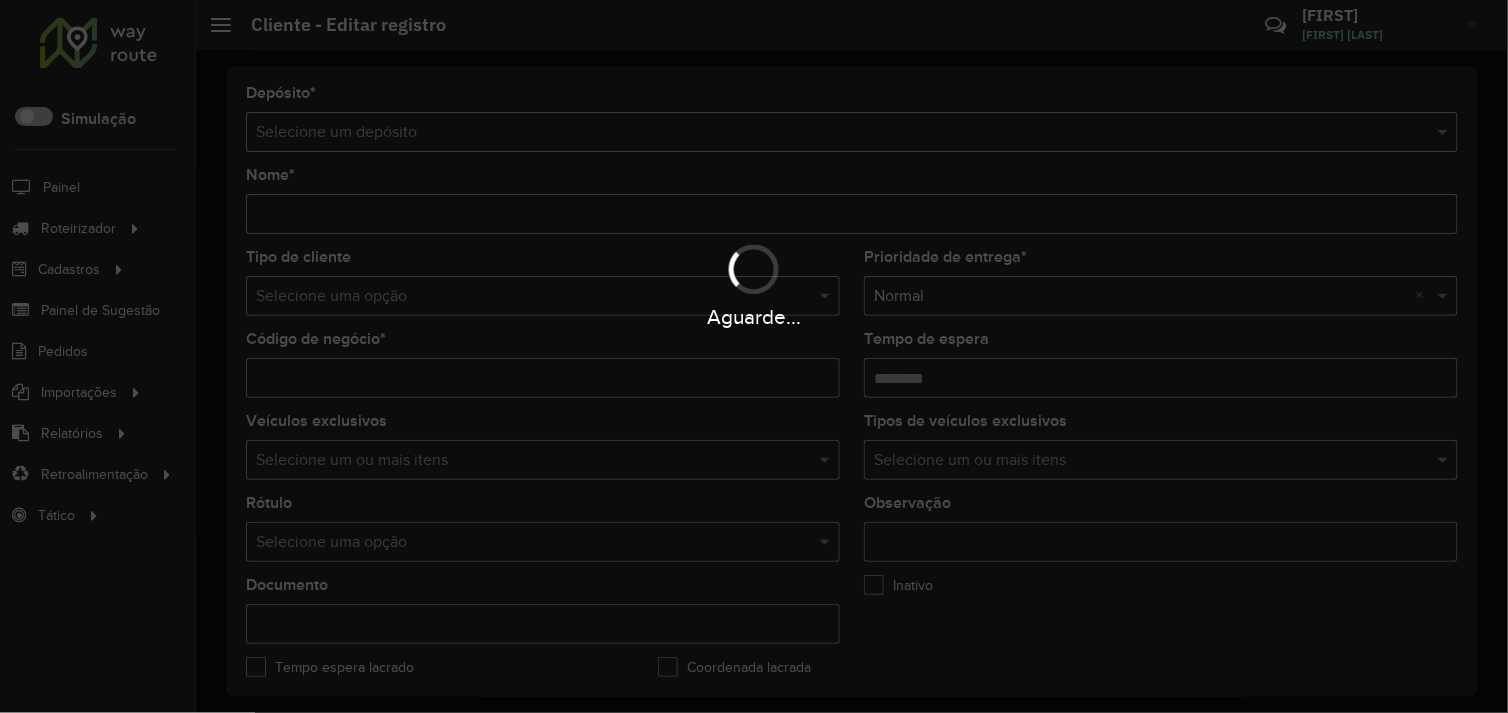 type on "**********" 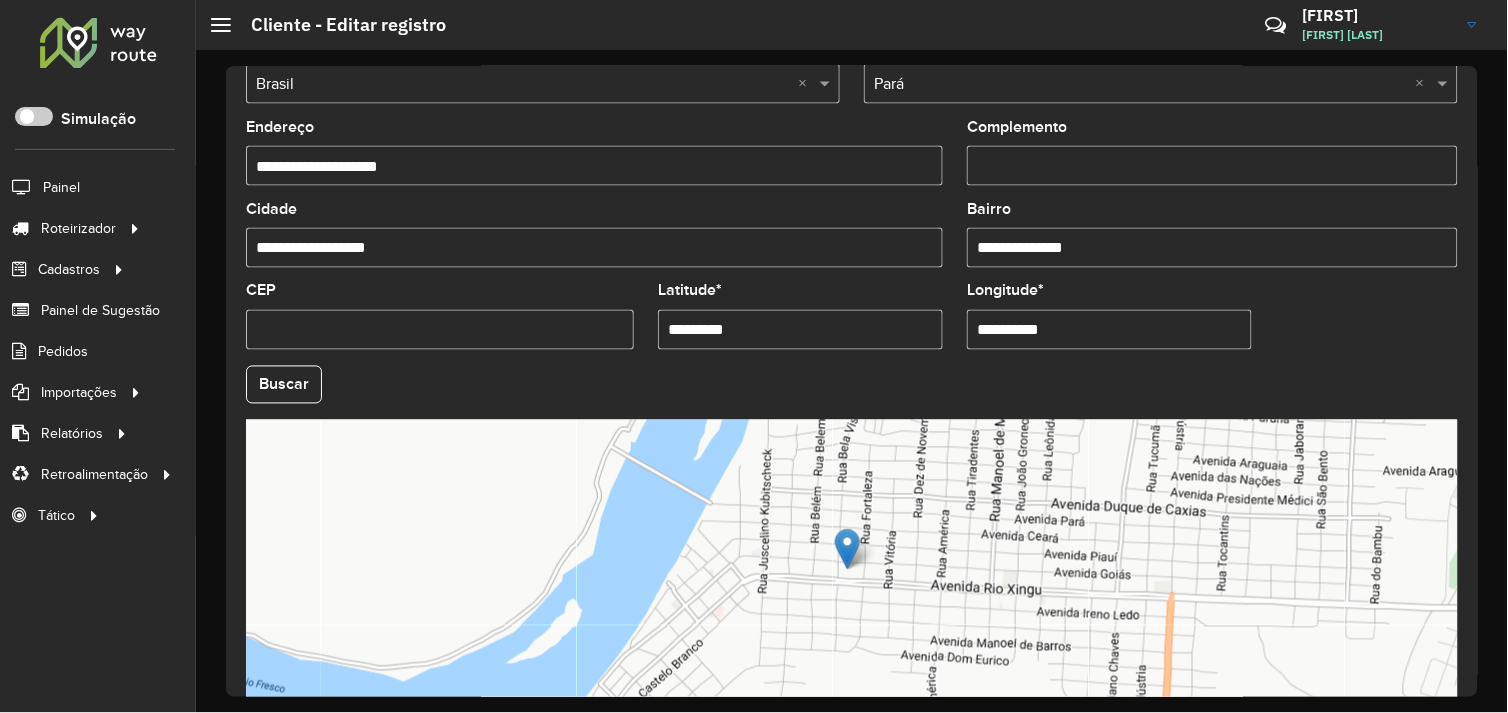 scroll, scrollTop: 778, scrollLeft: 0, axis: vertical 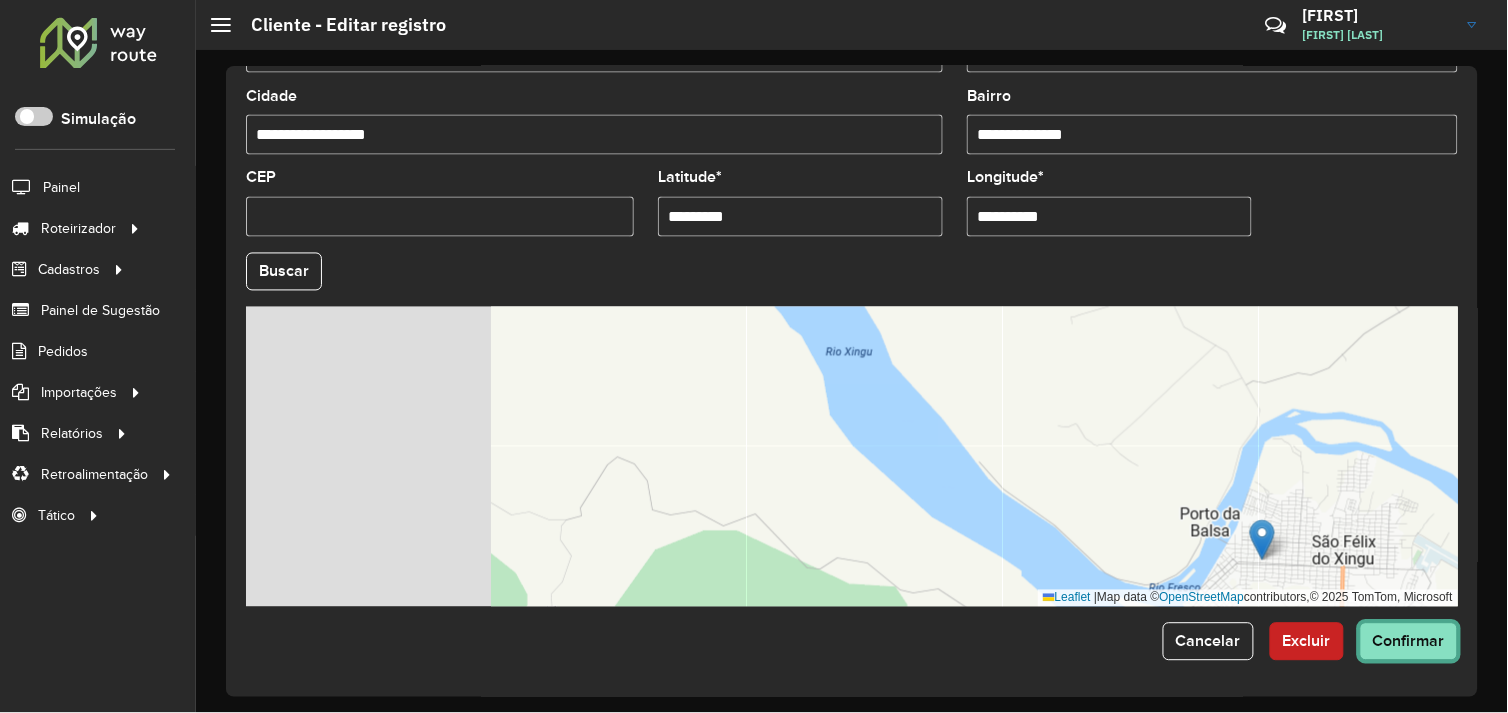 click on "Confirmar" 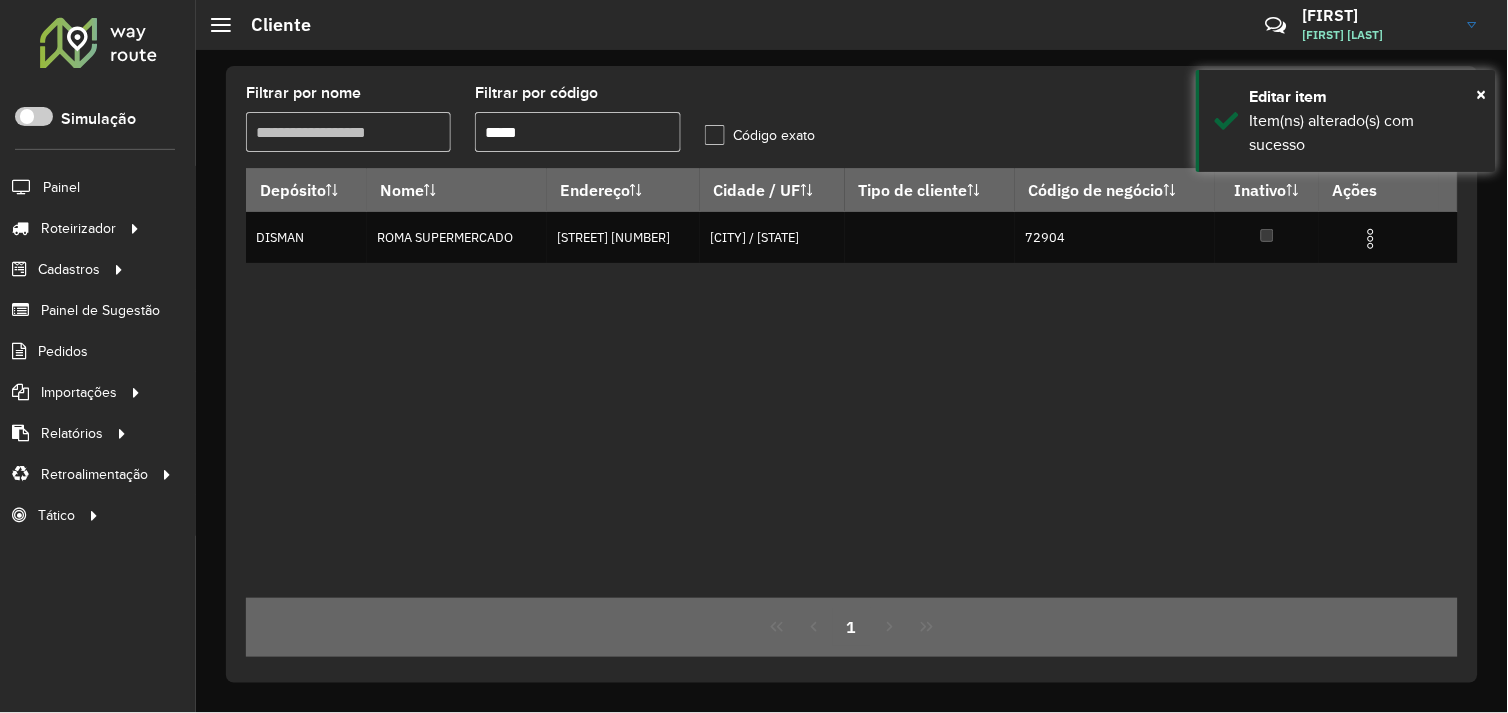 drag, startPoint x: 550, startPoint y: 136, endPoint x: 426, endPoint y: 128, distance: 124.2578 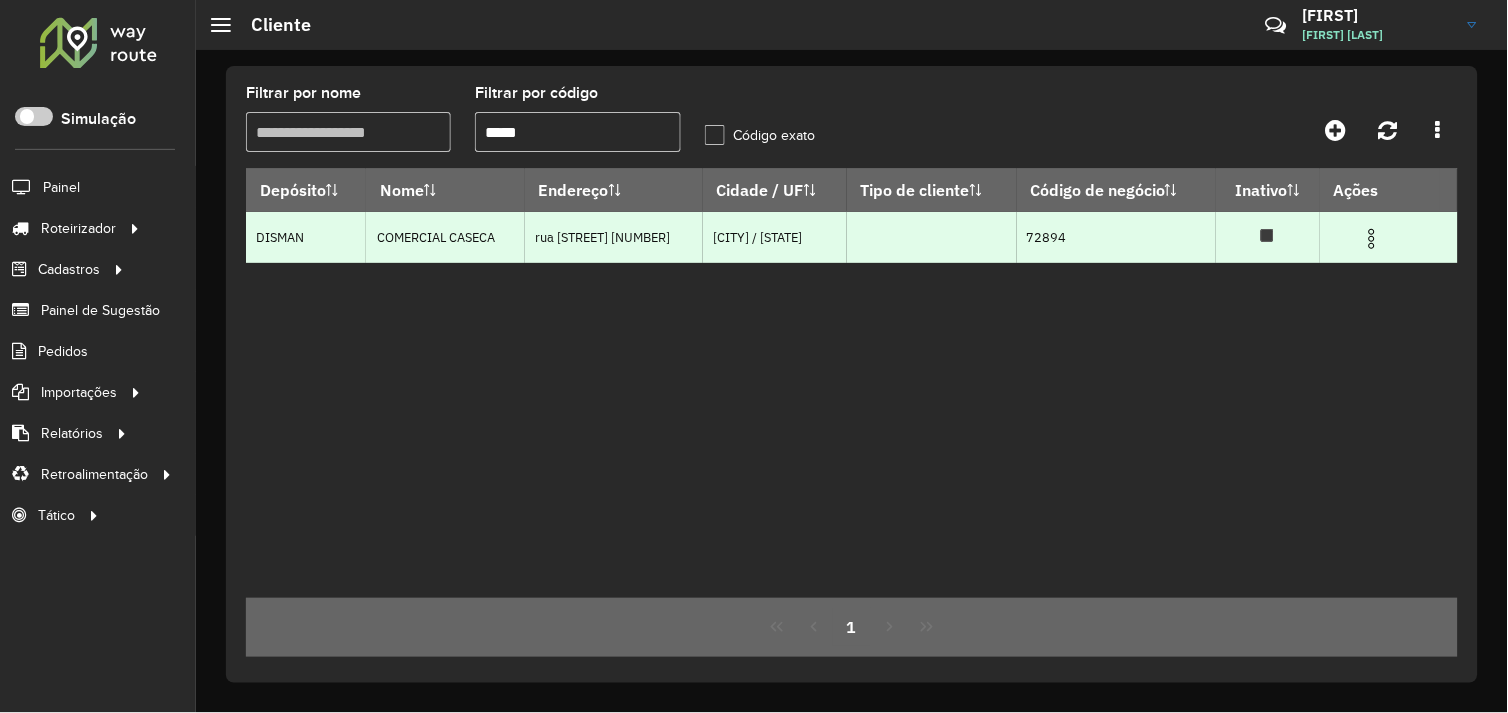 type on "*****" 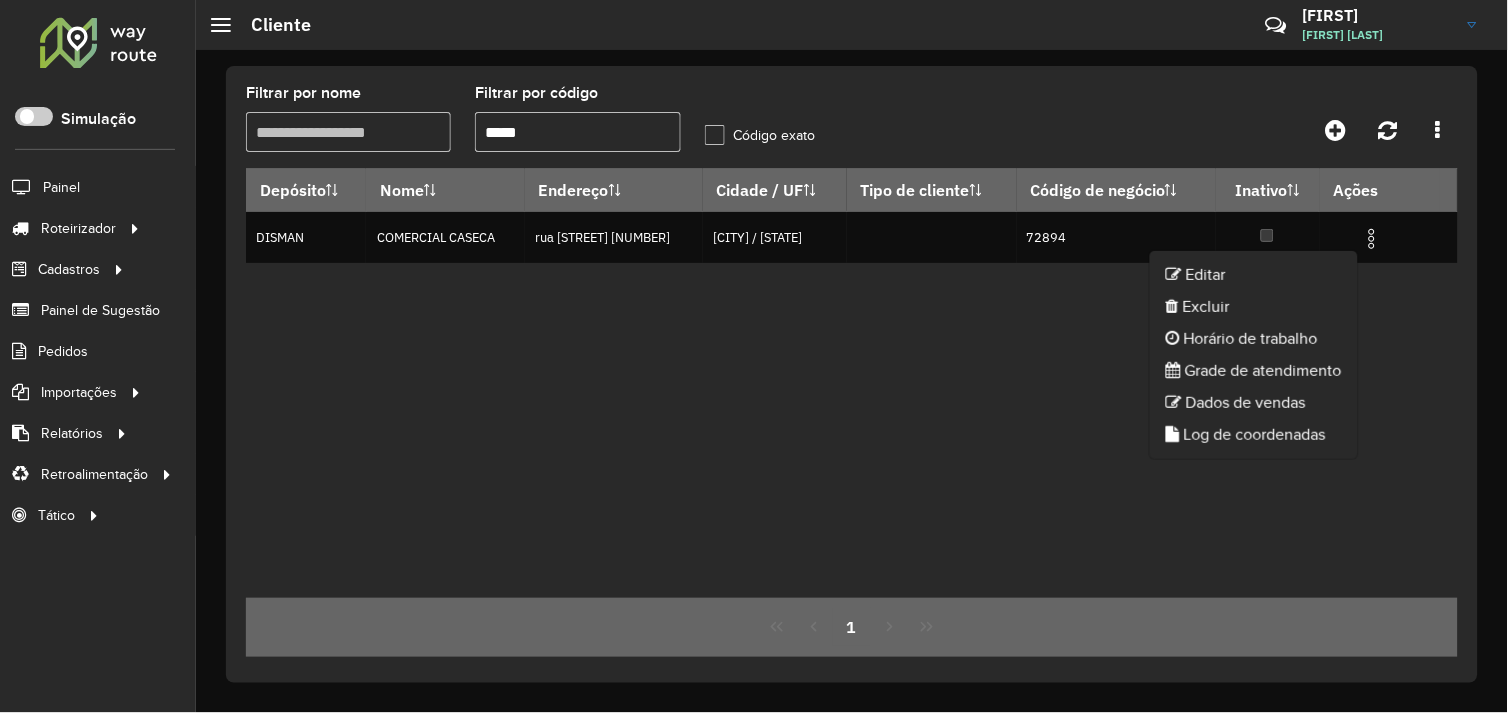 drag, startPoint x: 1267, startPoint y: 267, endPoint x: 1283, endPoint y: 270, distance: 16.27882 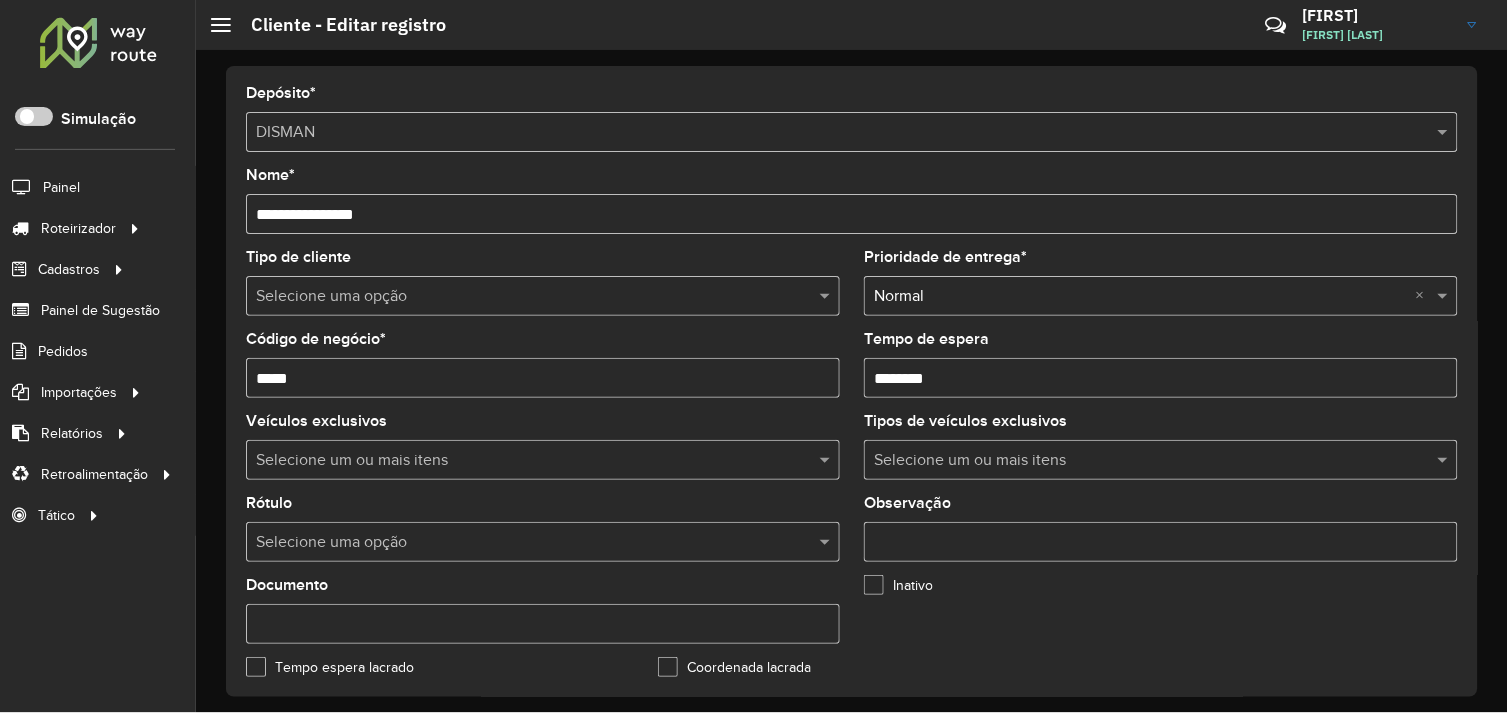click on "Tempo de espera" at bounding box center [1161, 378] 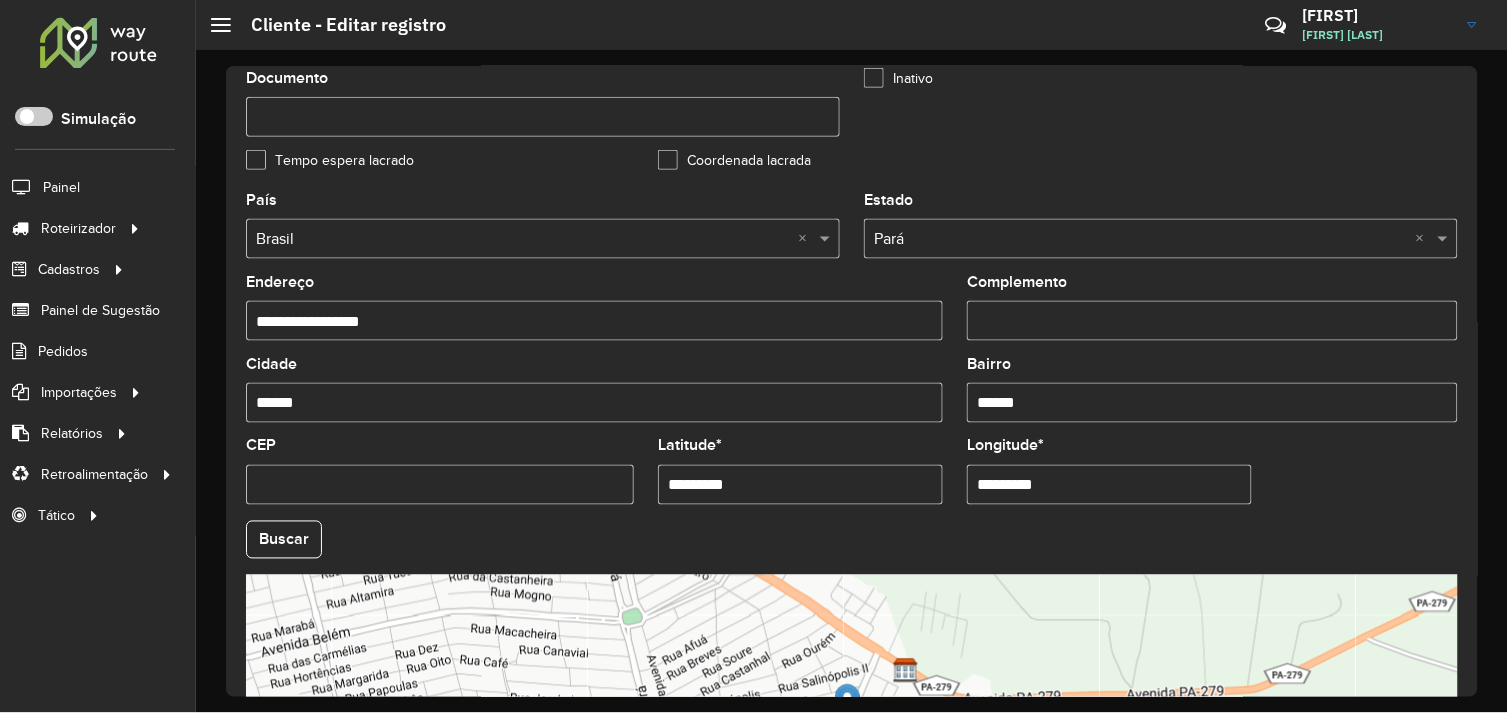 scroll, scrollTop: 555, scrollLeft: 0, axis: vertical 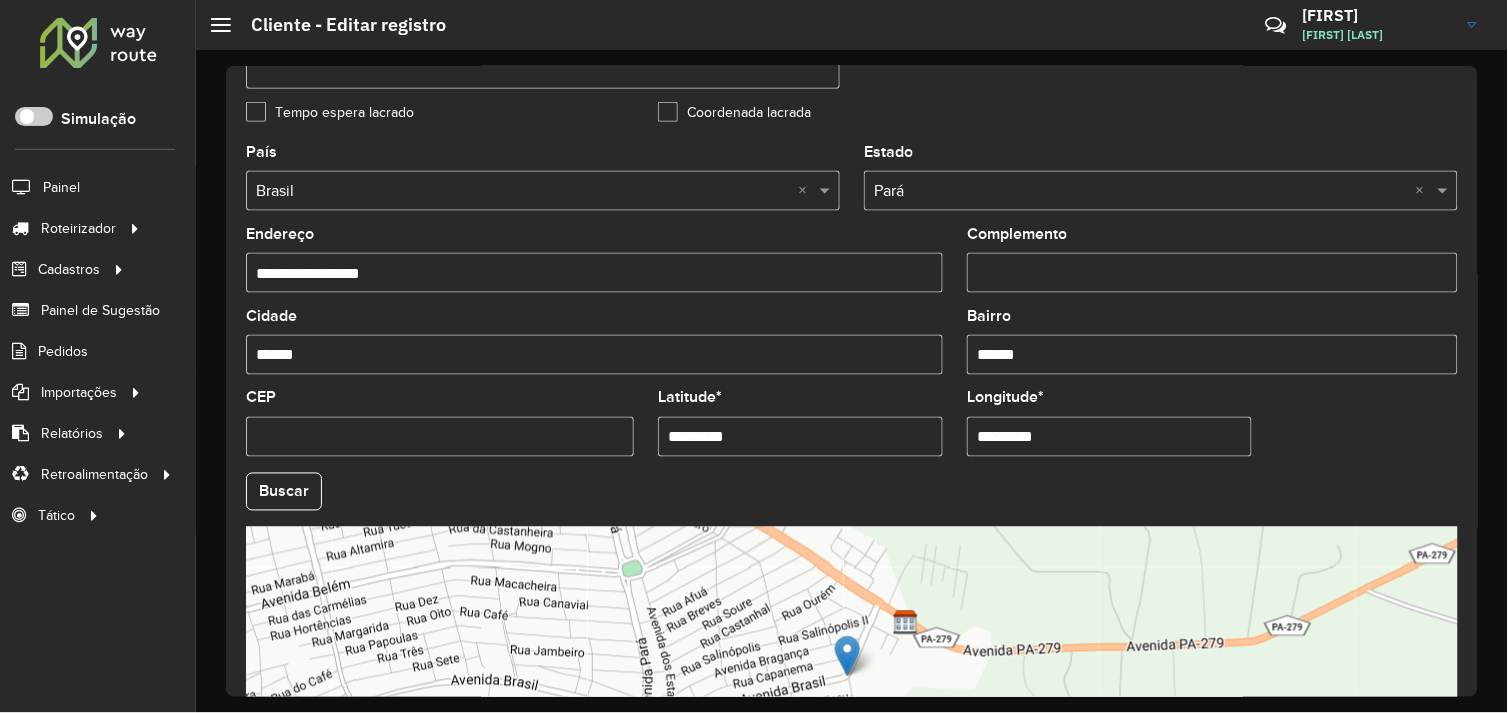 type on "********" 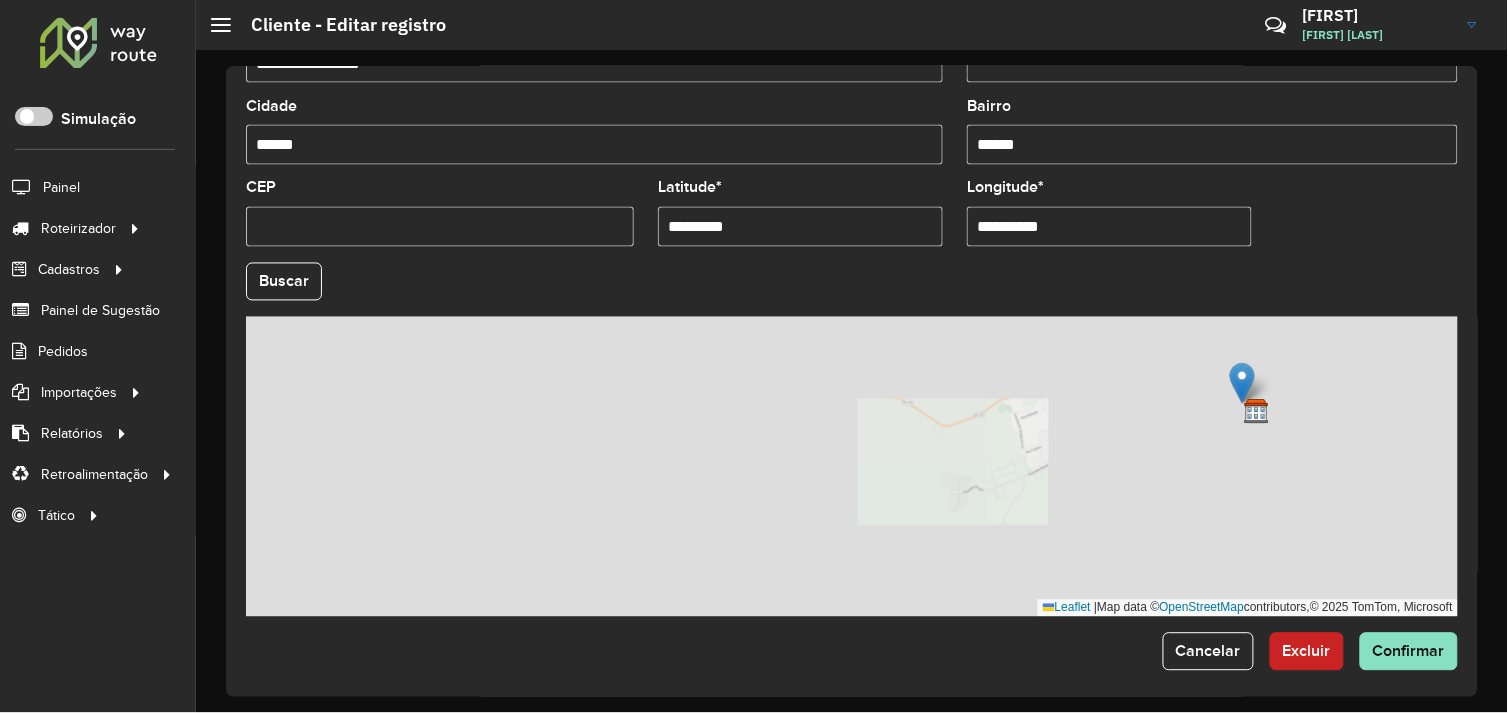 scroll, scrollTop: 778, scrollLeft: 0, axis: vertical 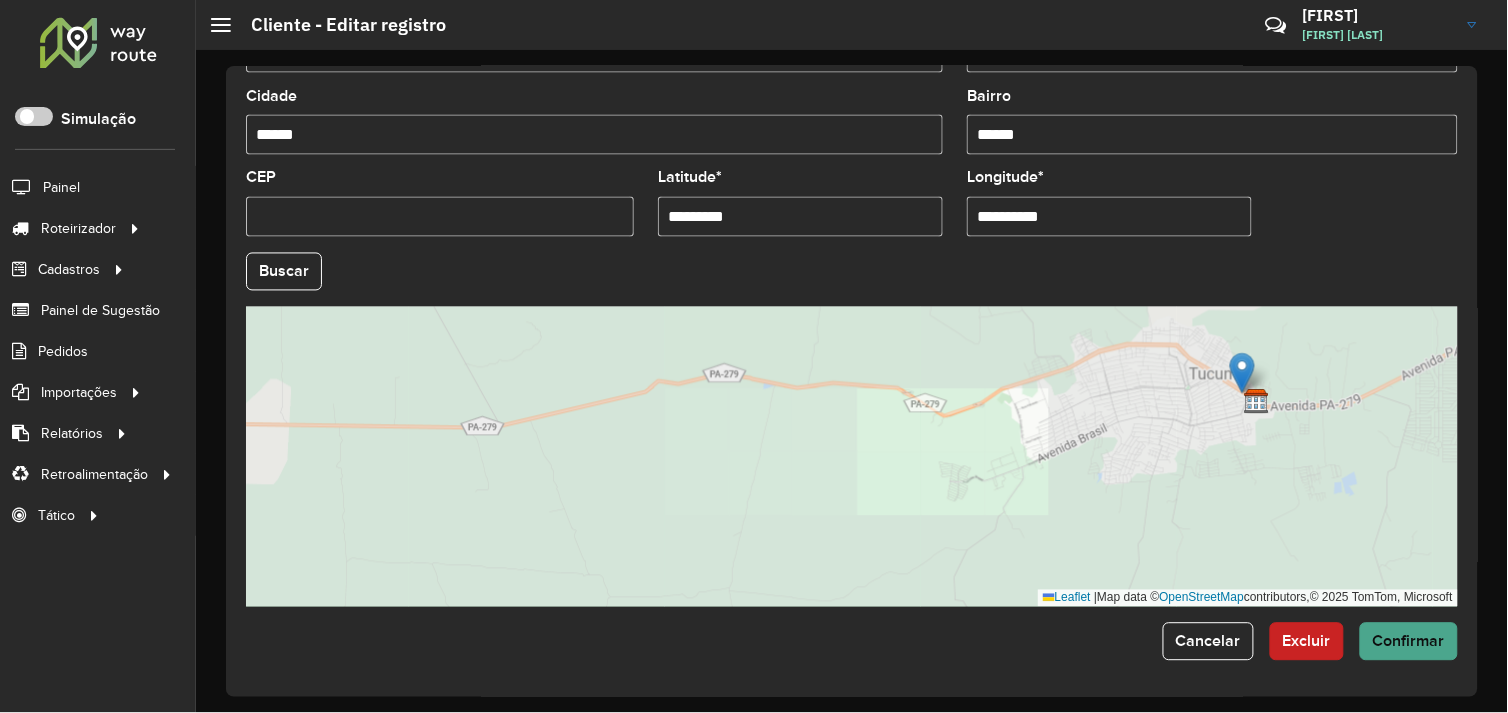 type on "**********" 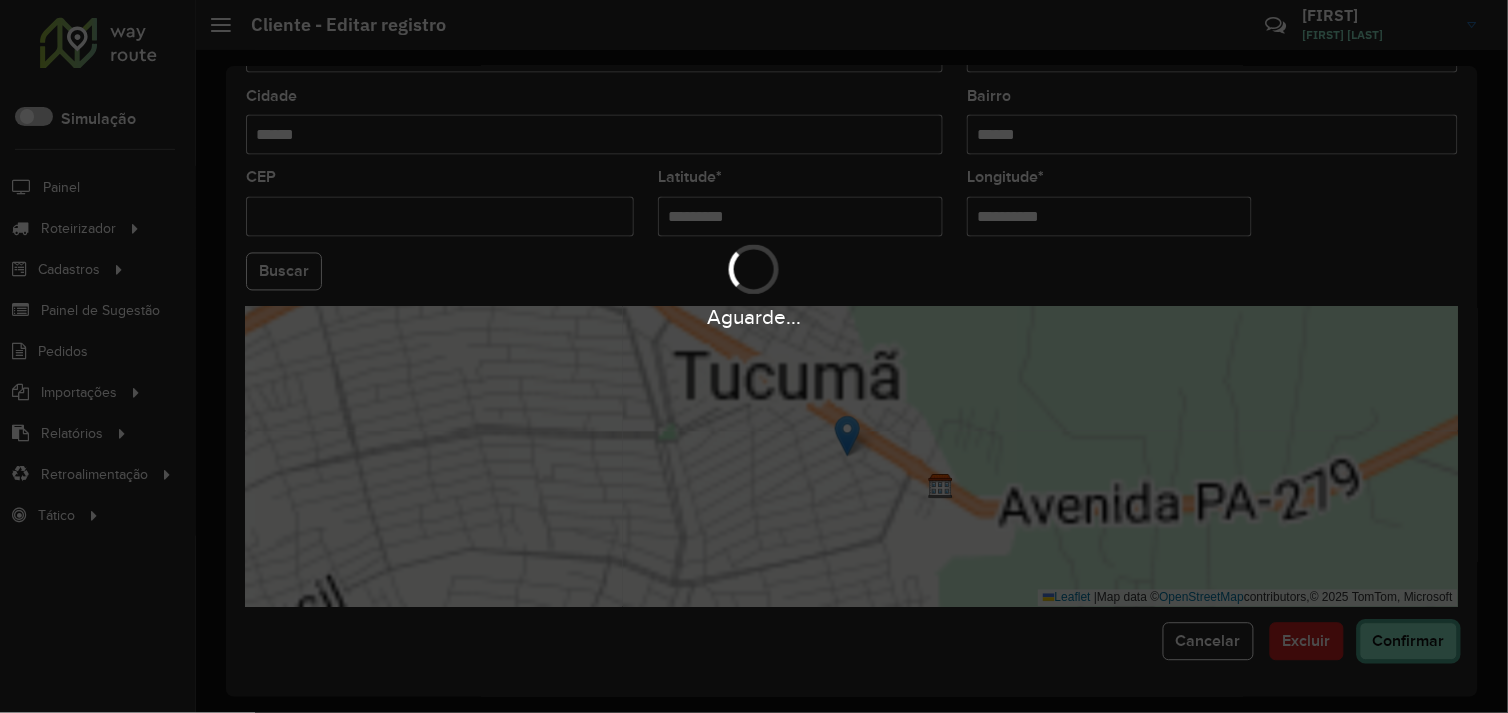 click on "Aguarde...  Pop-up bloqueado!  Seu navegador bloqueou automáticamente a abertura de uma nova janela.   Acesse as configurações e adicione o endereço do sistema a lista de permissão.   Fechar  Roteirizador AmbevTech Simulação Painel Roteirizador Entregas Vendas Cadastros Checkpoint Cliente Condição de pagamento Consulta de setores Depósito Disponibilidade de veículos Fator tipo de produto Grupo Rota Fator Tipo Produto Grupo de Depósito Grupo de rotas exclusiva Grupo de setores Jornada Layout integração Modelo Motorista Multi Depósito Painel de sugestão Parada Pedágio Perfil de Vendedor Ponto de apoio Ponto de apoio FAD Prioridade pedido Produto Restrição de Atendimento Planner Rodízio de placa Rota exclusiva FAD Rótulo Setor Setor Planner Tempo de parada de refeição Tipo de cliente Tipo de jornada Tipo de produto Tipo de veículo Tipo de veículo RN Transportadora Usuário Vendedor Veículo Painel de Sugestão Pedidos Importações Clientes Fator tipo produto Grade de atendimento Setor" at bounding box center [754, 356] 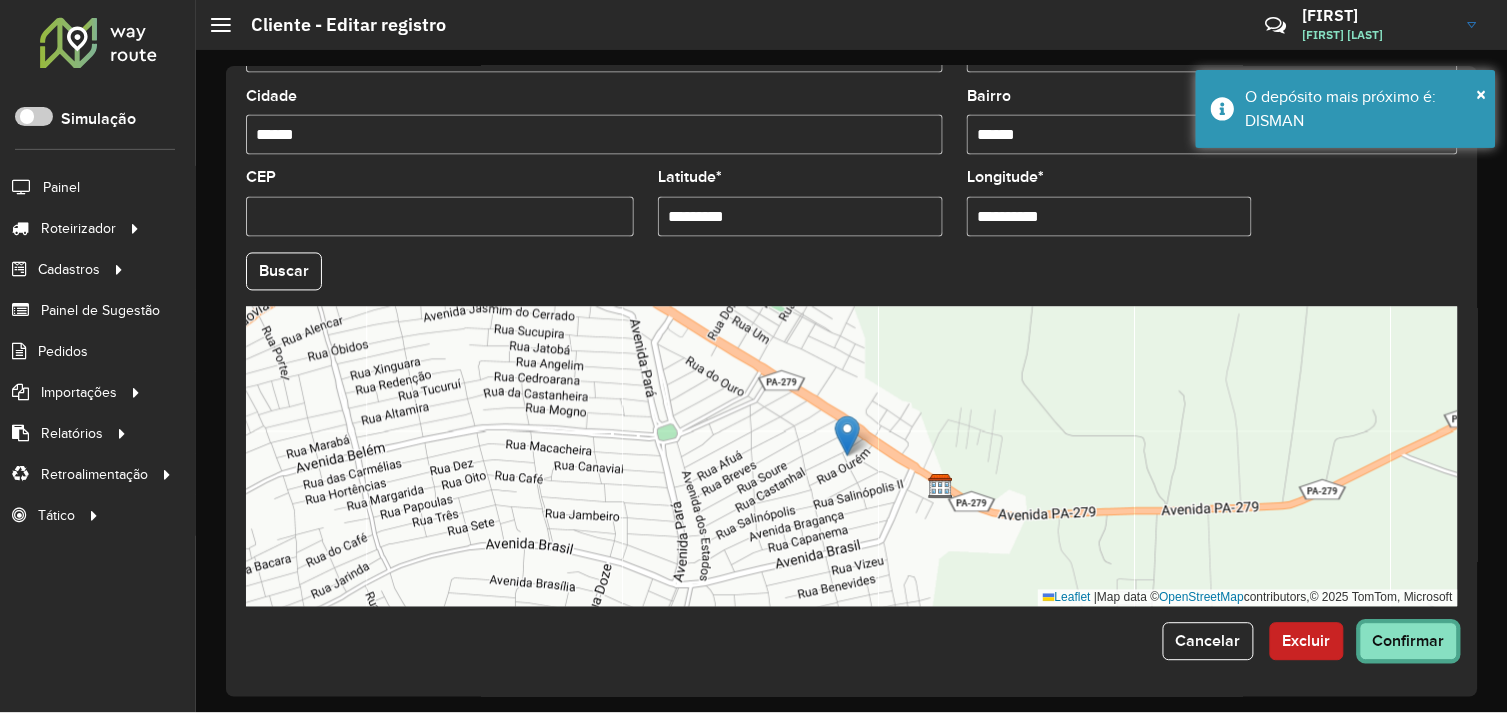 click on "Confirmar" 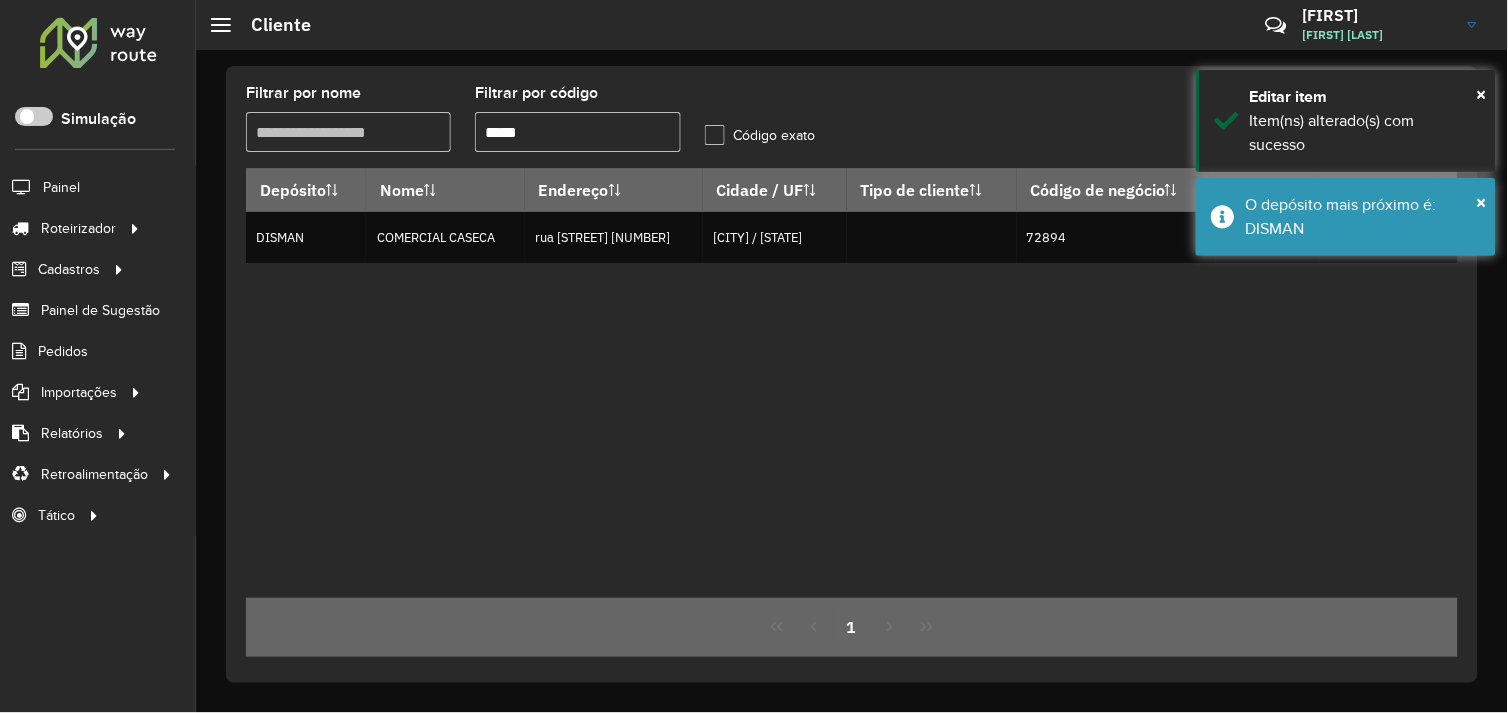 drag, startPoint x: 562, startPoint y: 127, endPoint x: 473, endPoint y: 128, distance: 89.005615 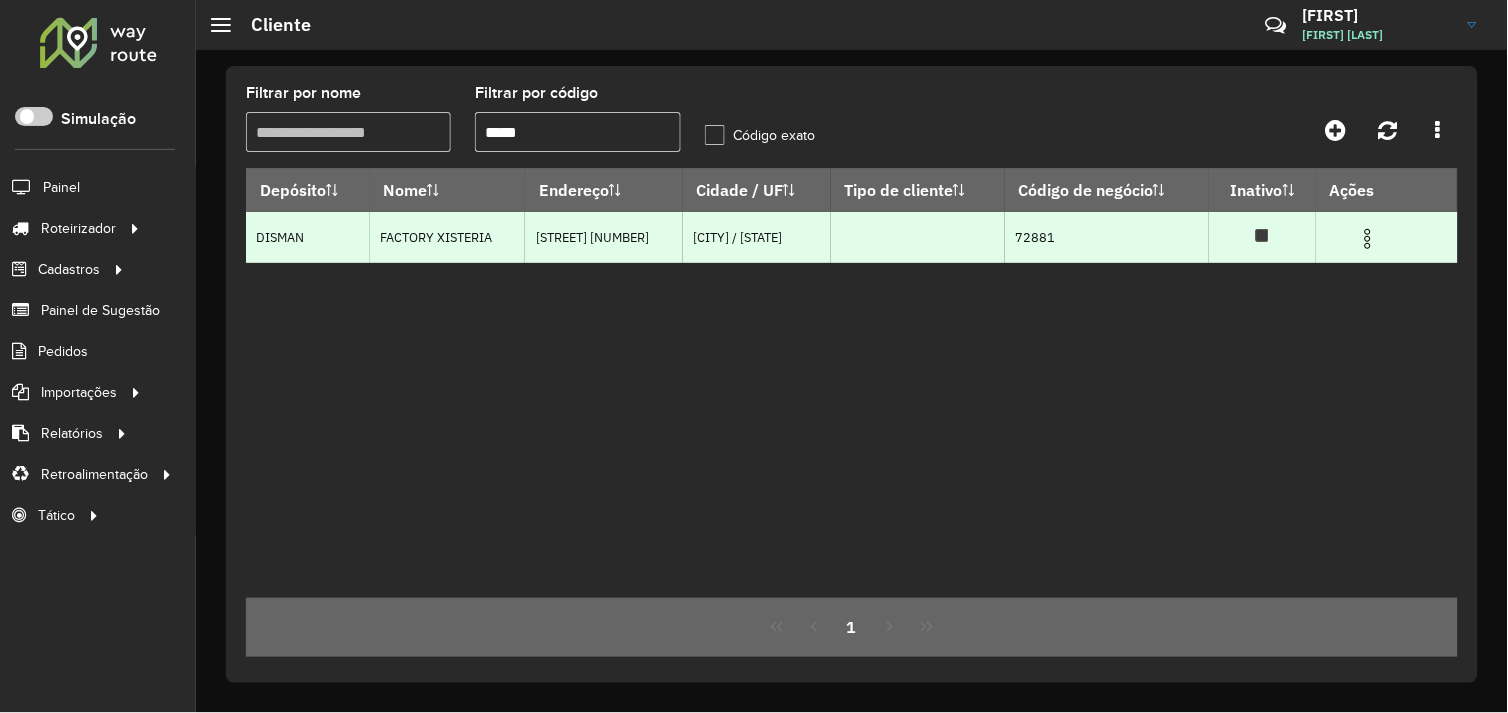 type on "*****" 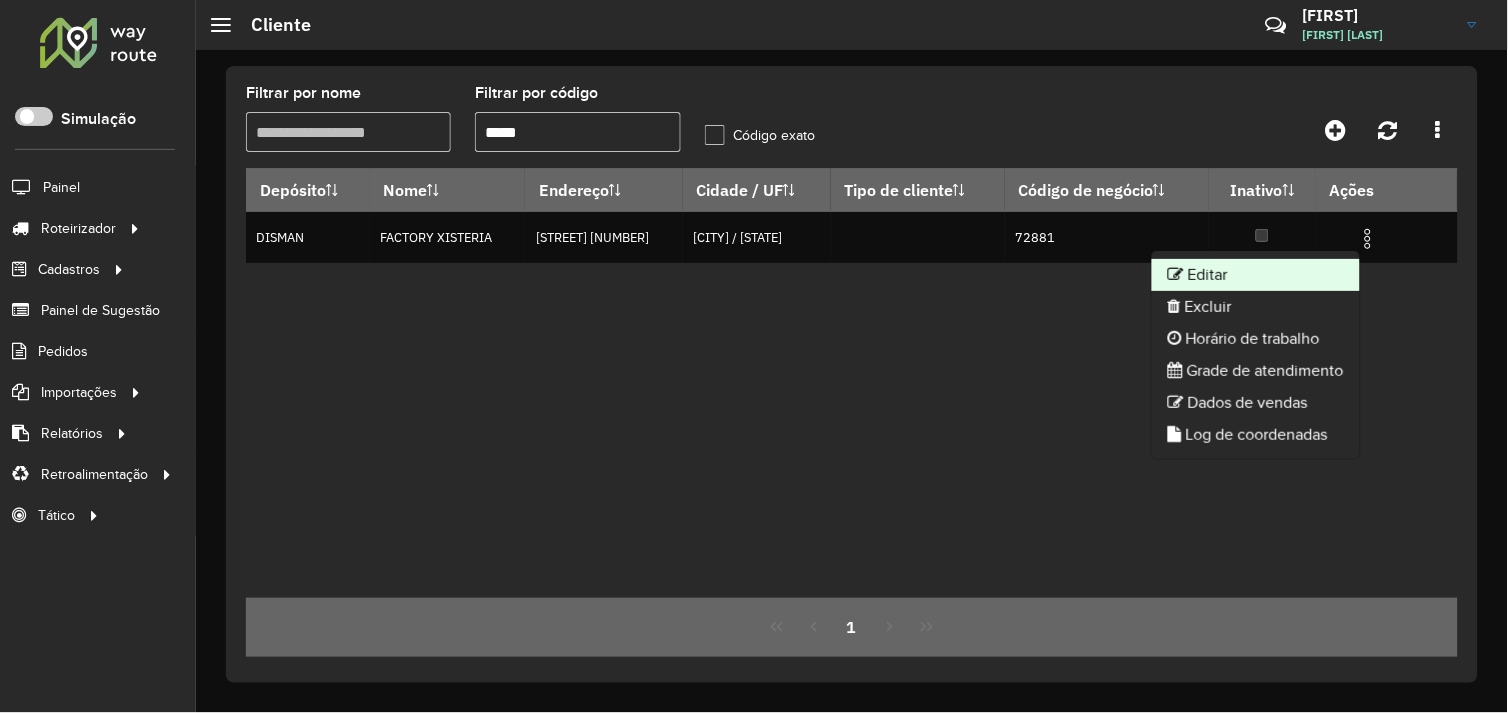 click on "Editar" 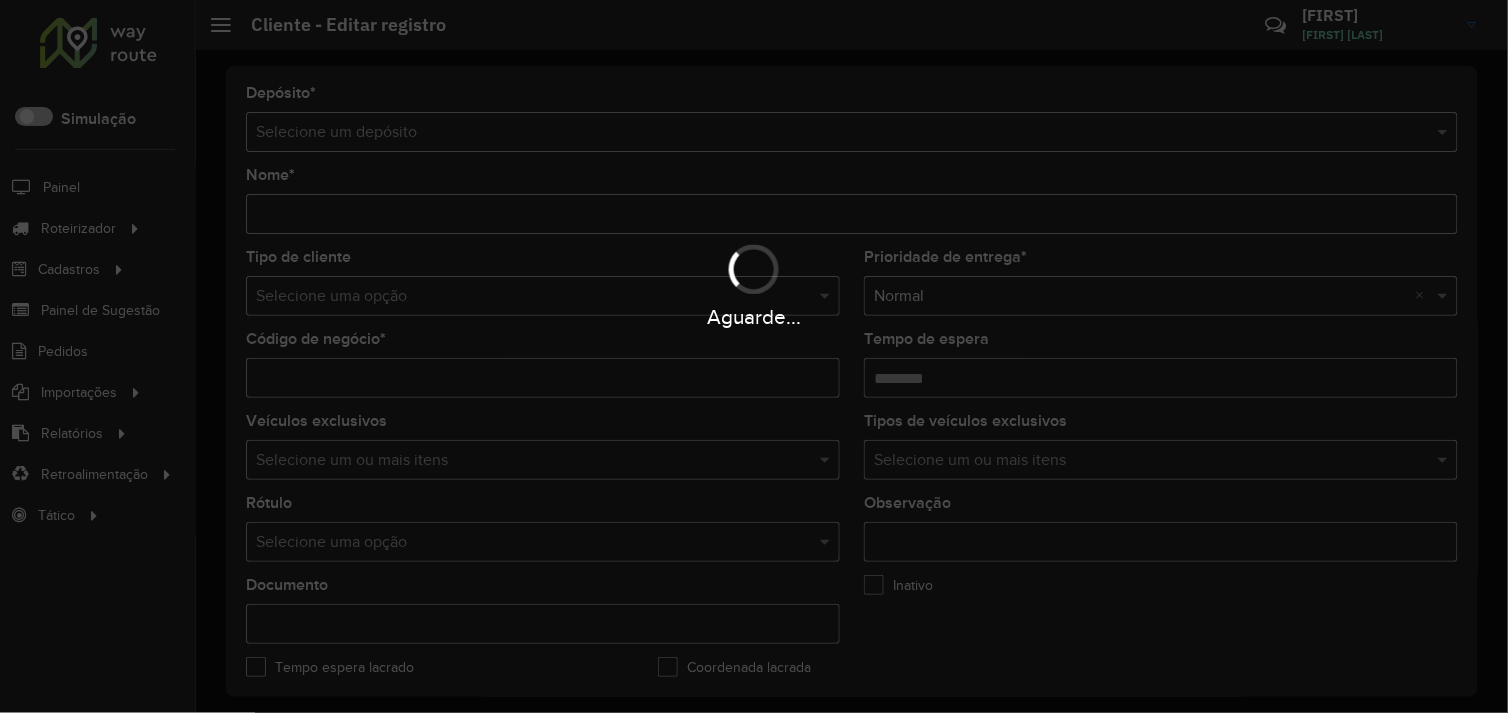 type on "**********" 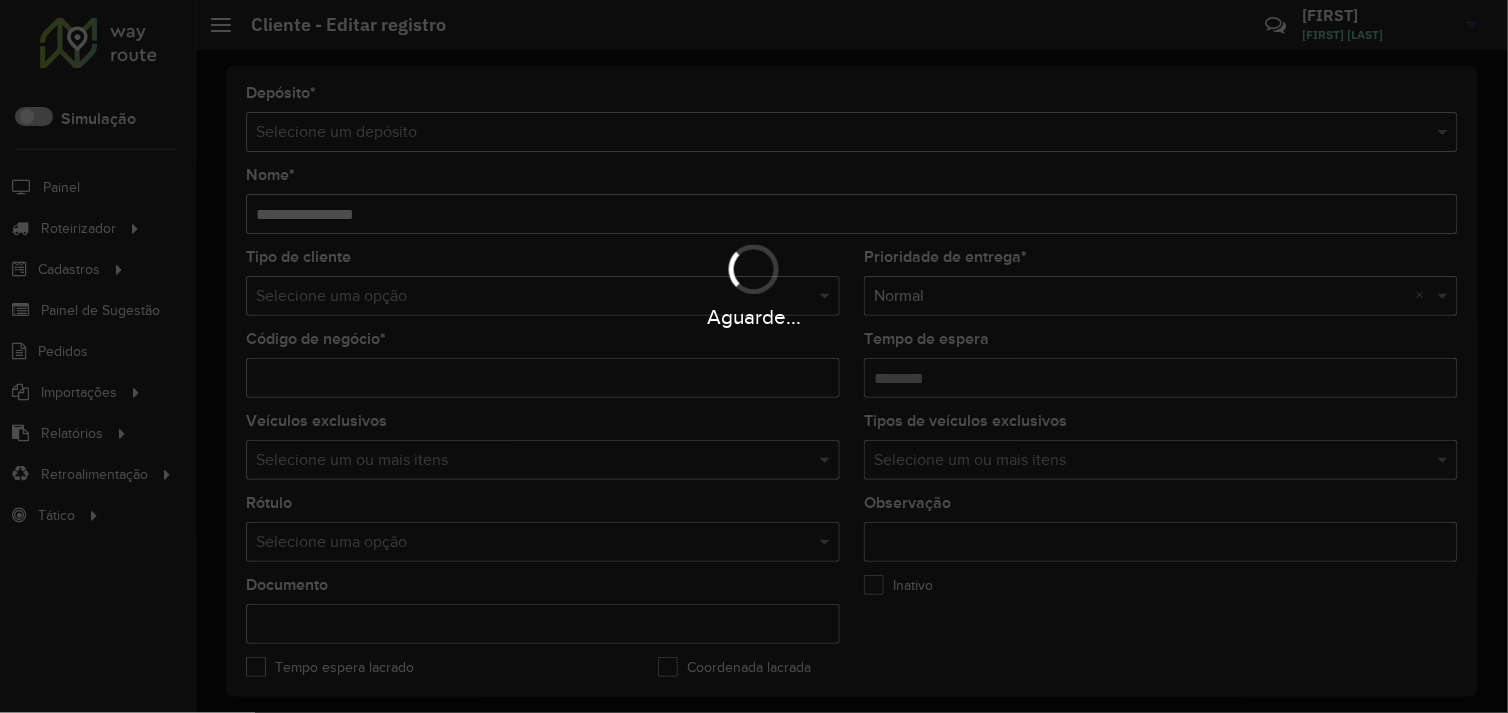 type on "*****" 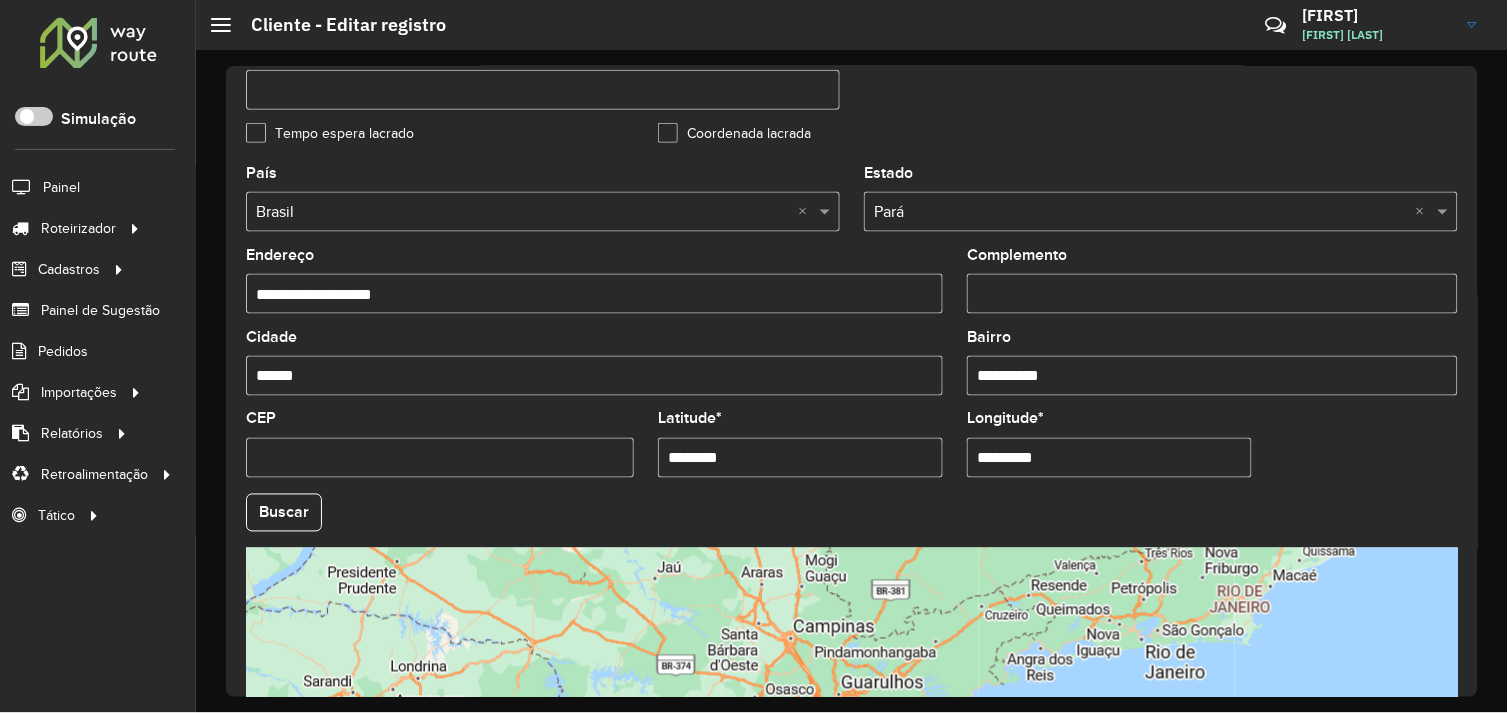 scroll, scrollTop: 555, scrollLeft: 0, axis: vertical 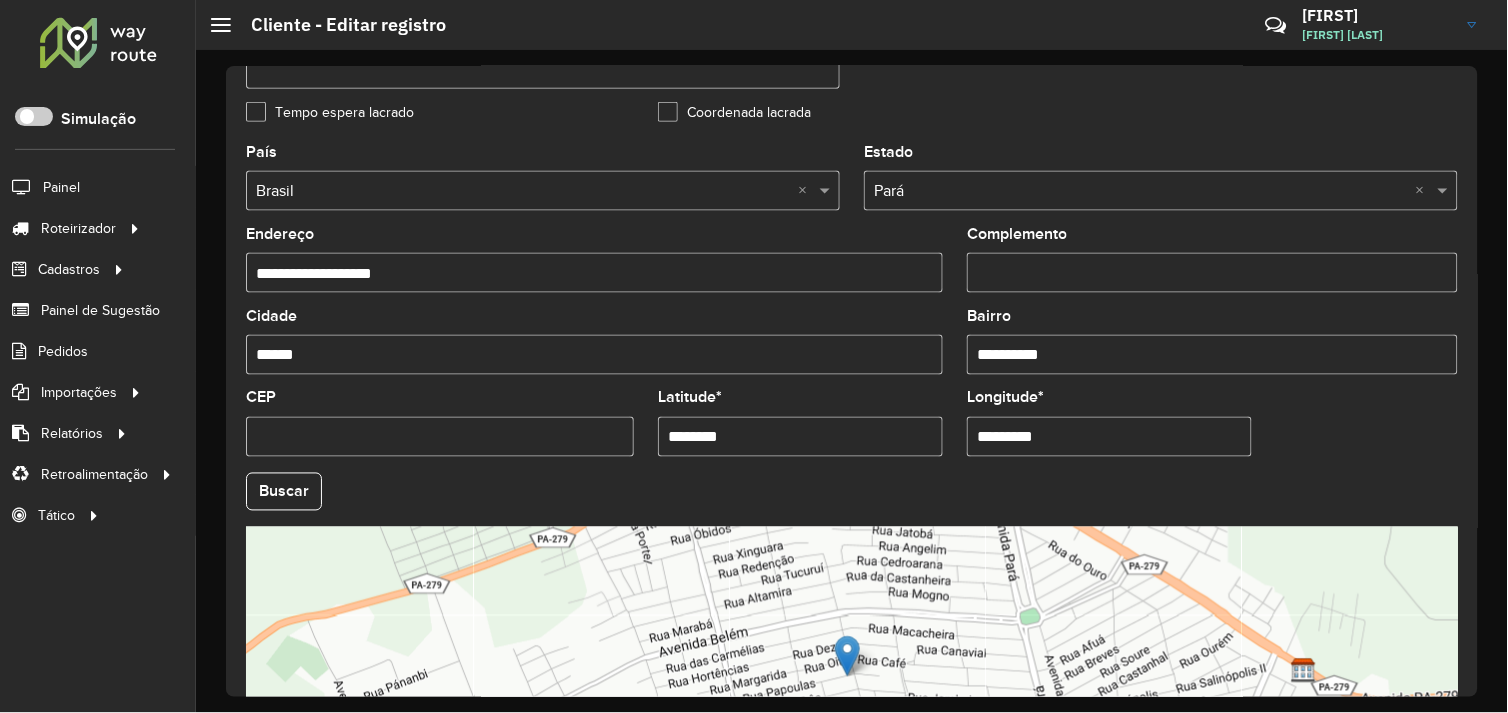 click on "********" at bounding box center [800, 437] 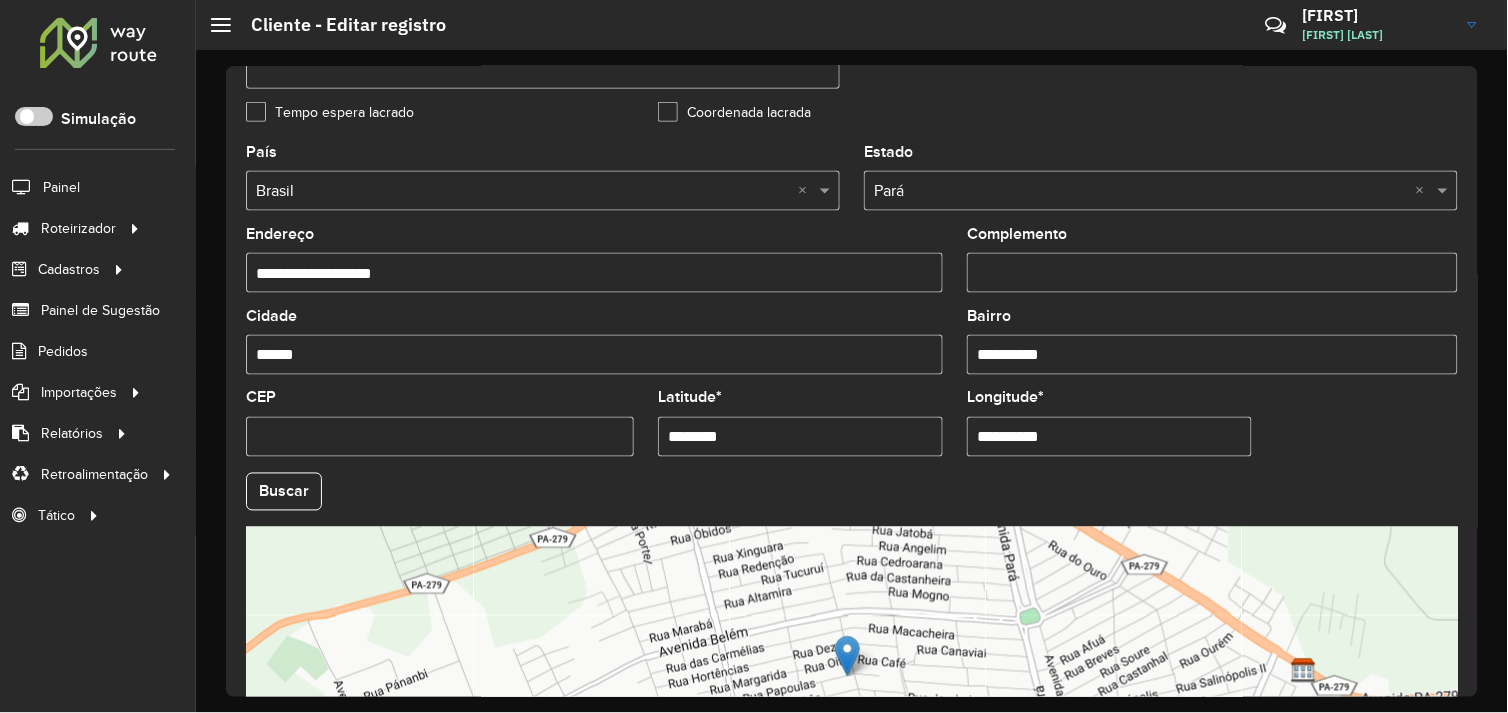 type on "**********" 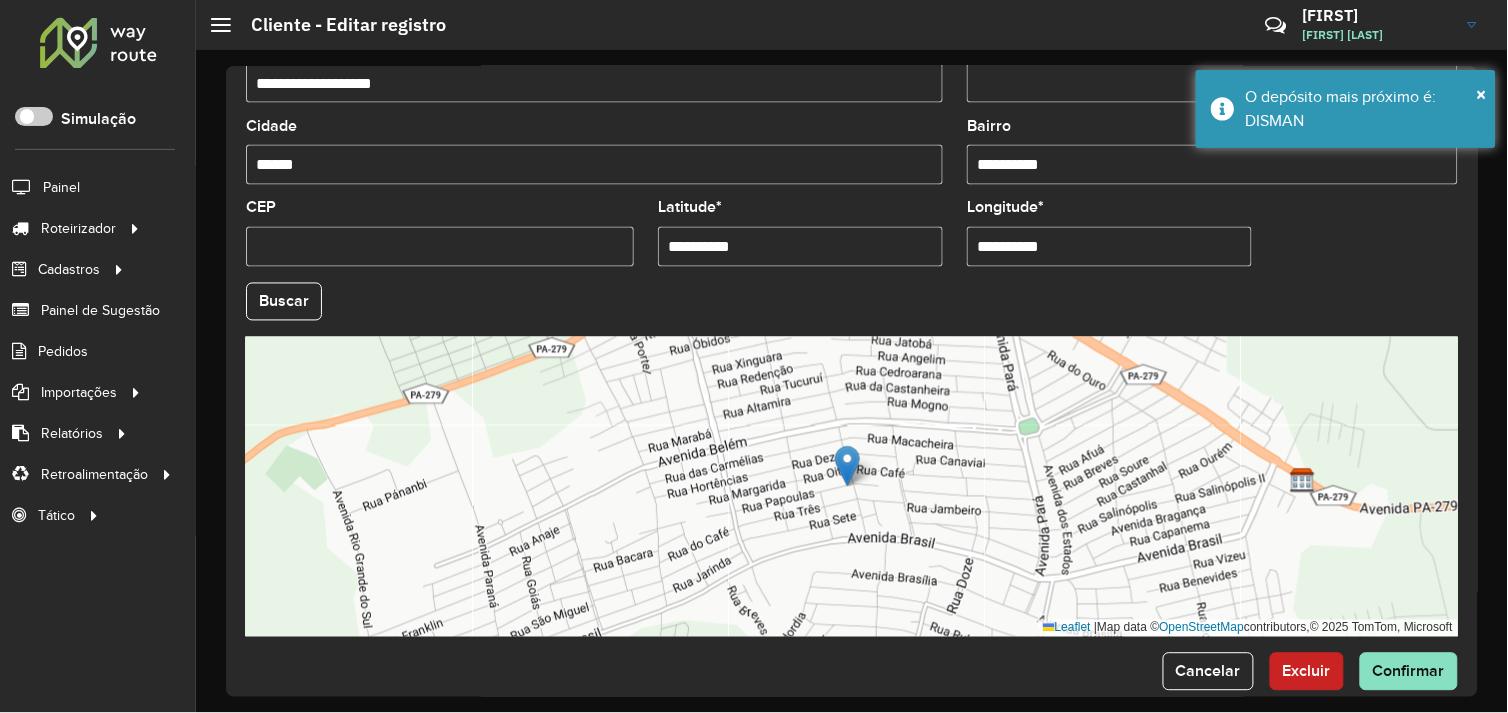 scroll, scrollTop: 778, scrollLeft: 0, axis: vertical 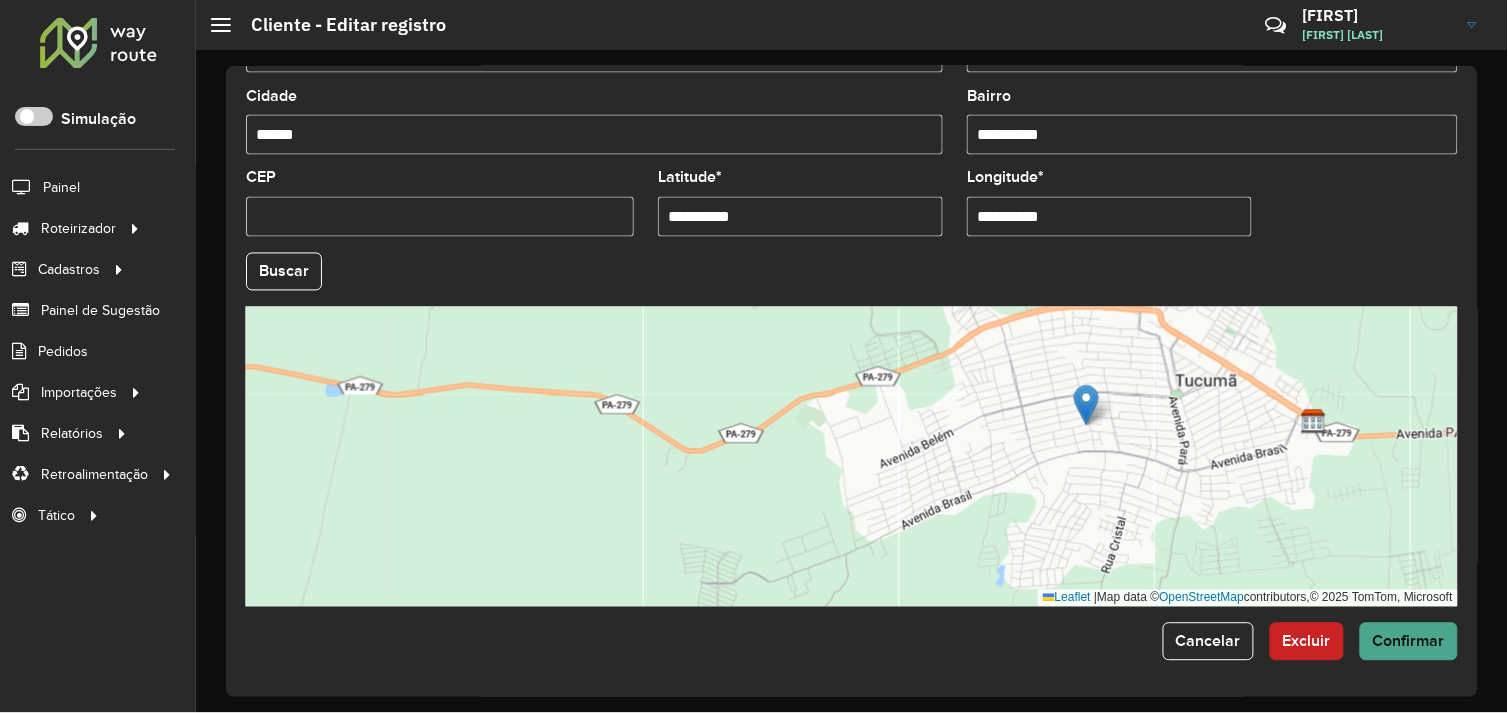 type on "**********" 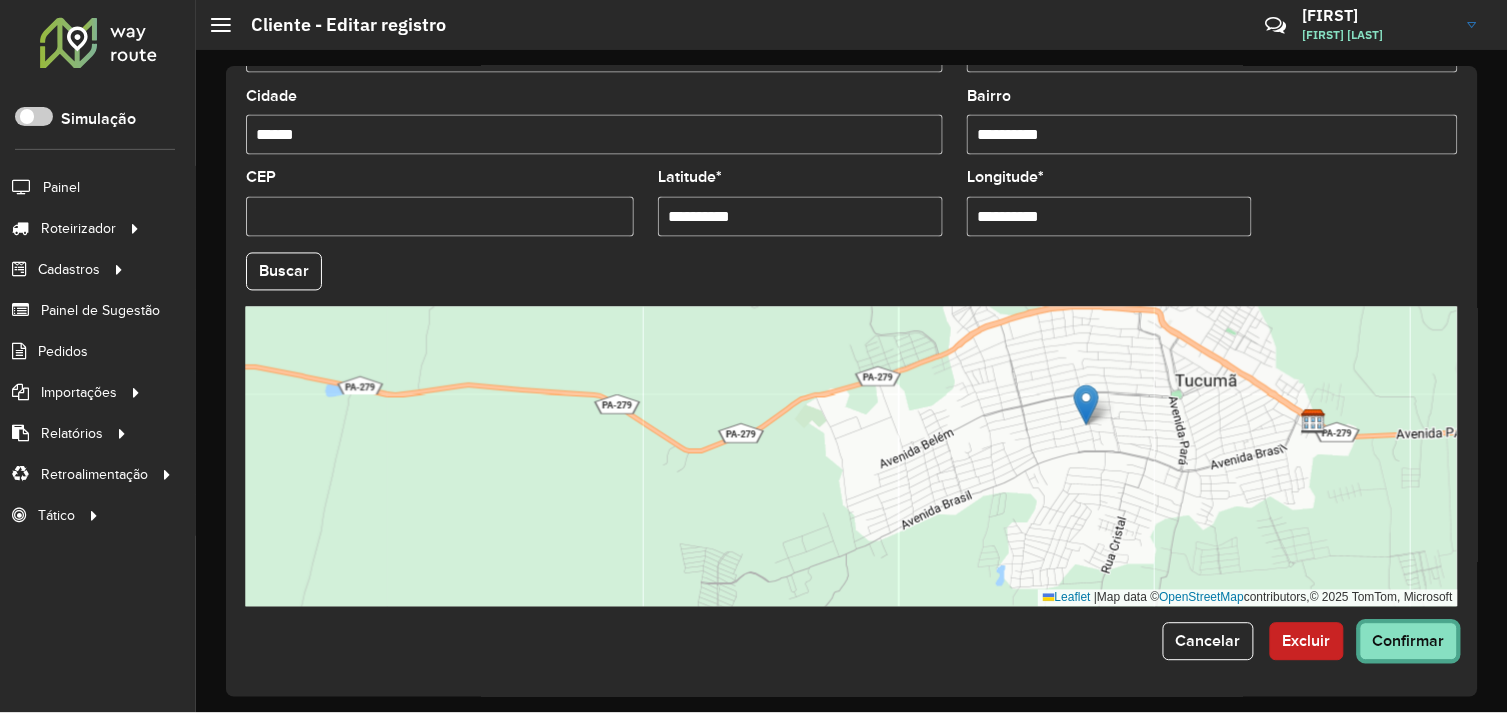 click on "Aguarde...  Pop-up bloqueado!  Seu navegador bloqueou automáticamente a abertura de uma nova janela.   Acesse as configurações e adicione o endereço do sistema a lista de permissão.   Fechar  Roteirizador AmbevTech Simulação Painel Roteirizador Entregas Vendas Cadastros Checkpoint Cliente Condição de pagamento Consulta de setores Depósito Disponibilidade de veículos Fator tipo de produto Grupo Rota Fator Tipo Produto Grupo de Depósito Grupo de rotas exclusiva Grupo de setores Jornada Layout integração Modelo Motorista Multi Depósito Painel de sugestão Parada Pedágio Perfil de Vendedor Ponto de apoio Ponto de apoio FAD Prioridade pedido Produto Restrição de Atendimento Planner Rodízio de placa Rota exclusiva FAD Rótulo Setor Setor Planner Tempo de parada de refeição Tipo de cliente Tipo de jornada Tipo de produto Tipo de veículo Tipo de veículo RN Transportadora Usuário Vendedor Veículo Painel de Sugestão Pedidos Importações Clientes Fator tipo produto Grade de atendimento Setor" at bounding box center [754, 356] 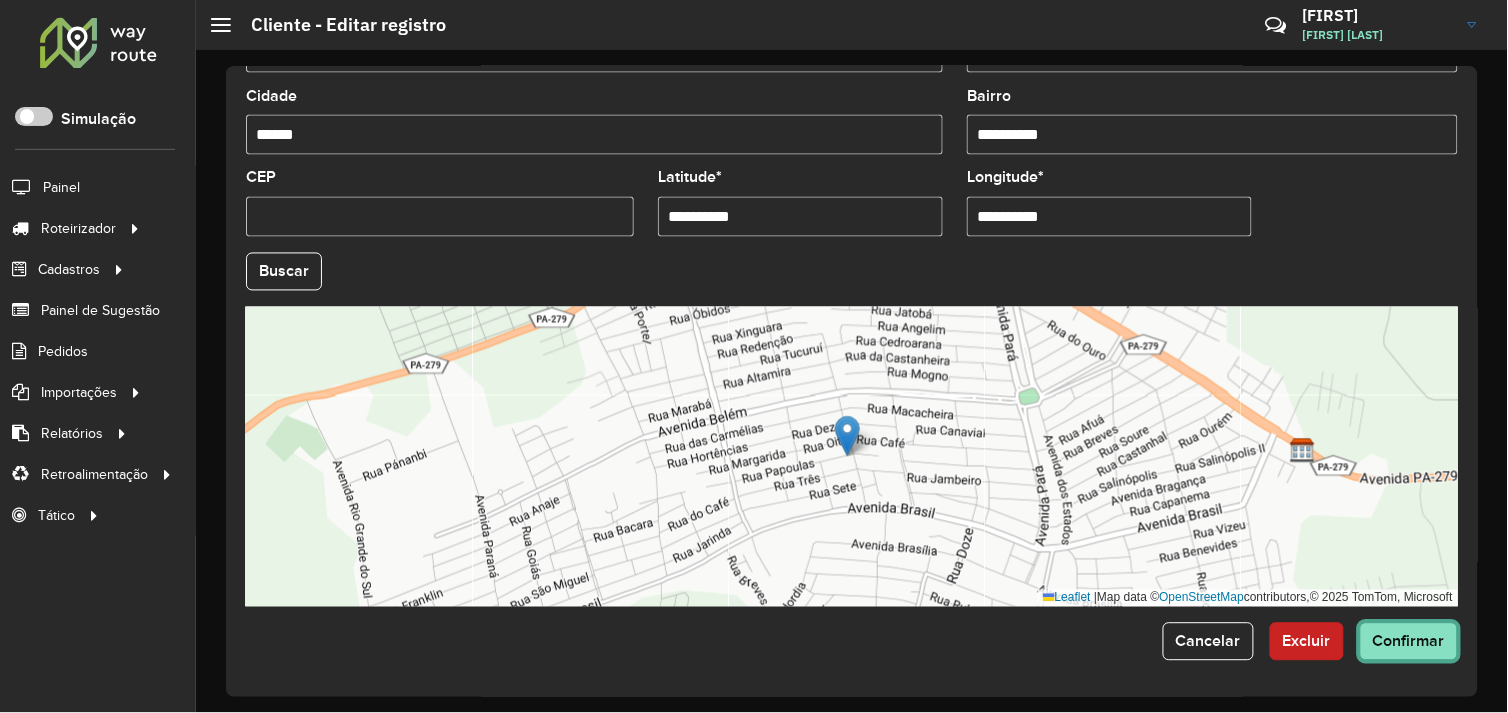 click on "Confirmar" 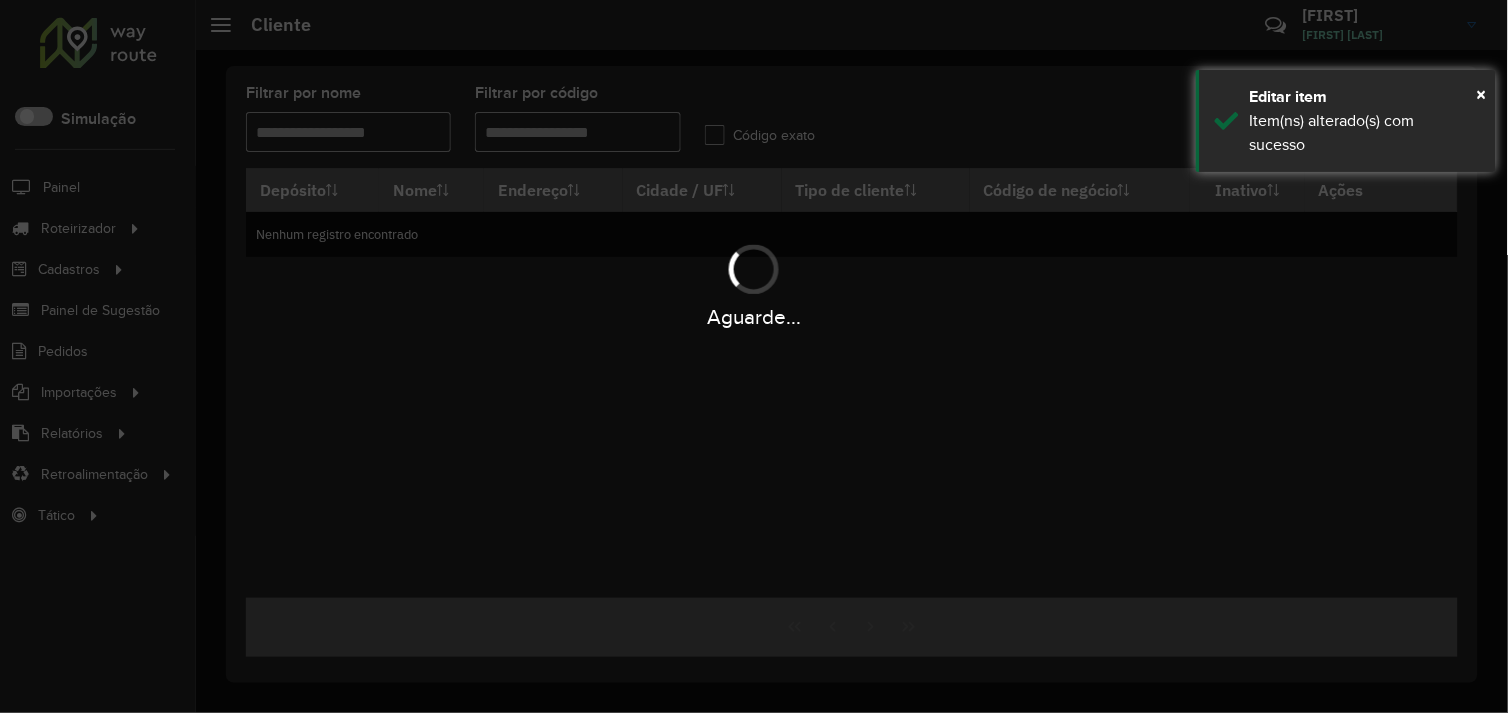 type on "*****" 